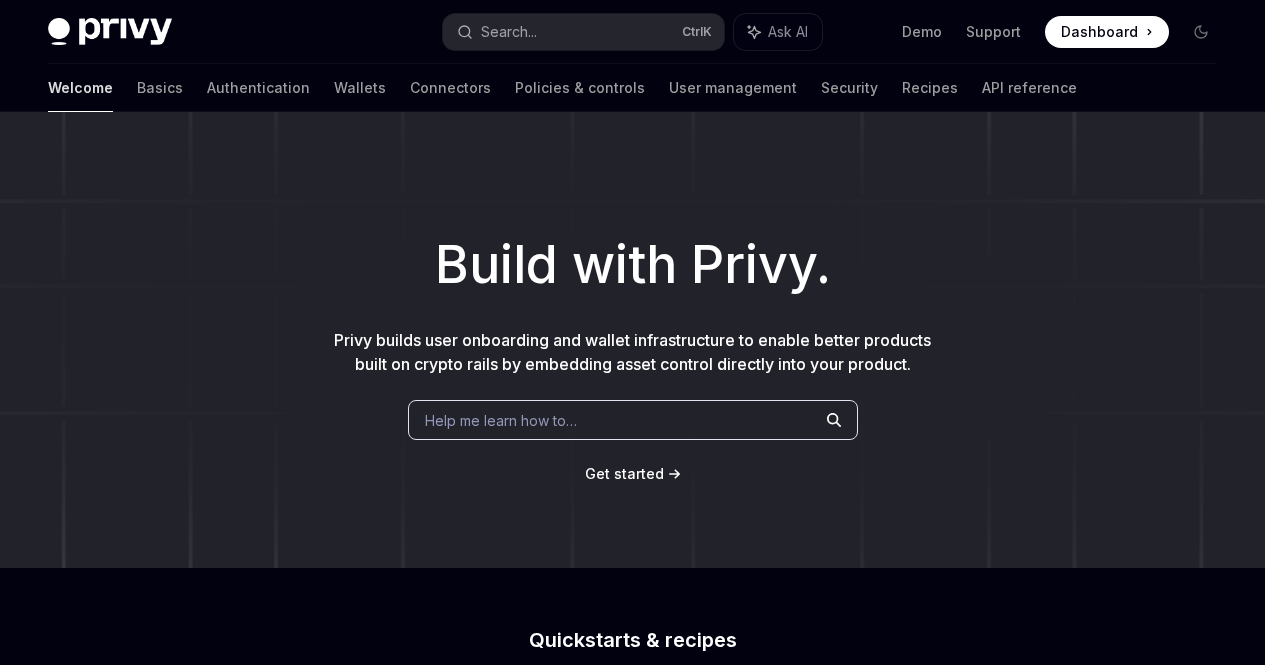 click on "User management" at bounding box center [733, 88] 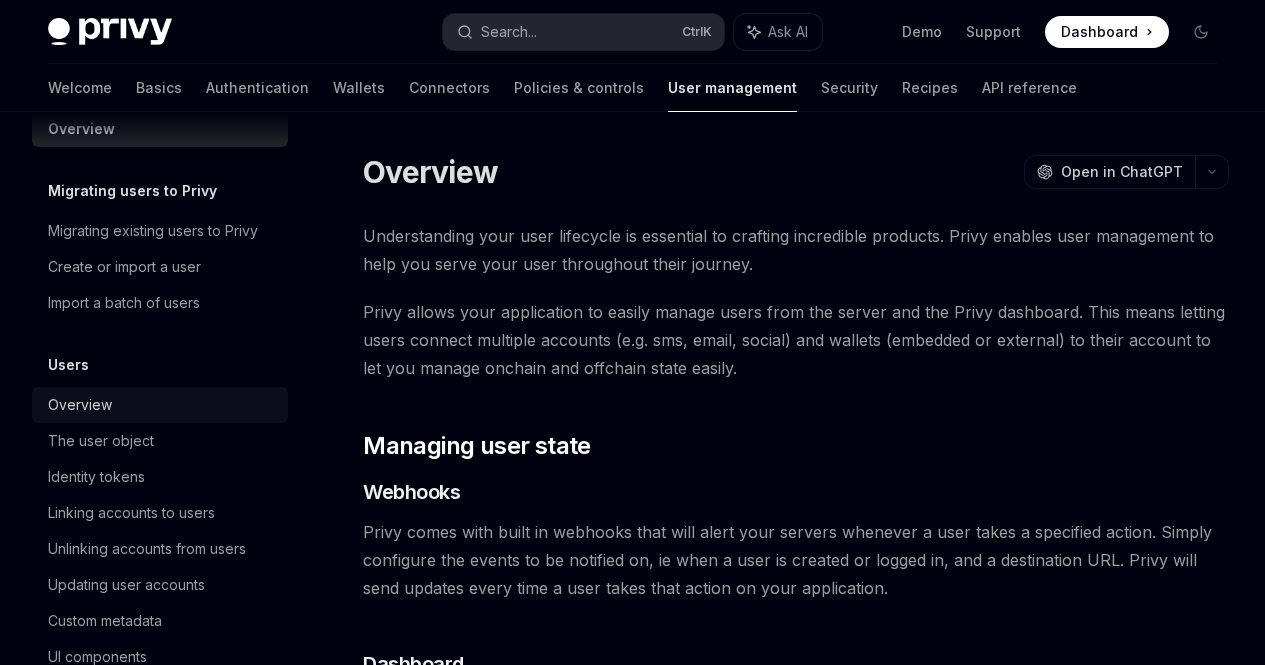 scroll, scrollTop: 34, scrollLeft: 0, axis: vertical 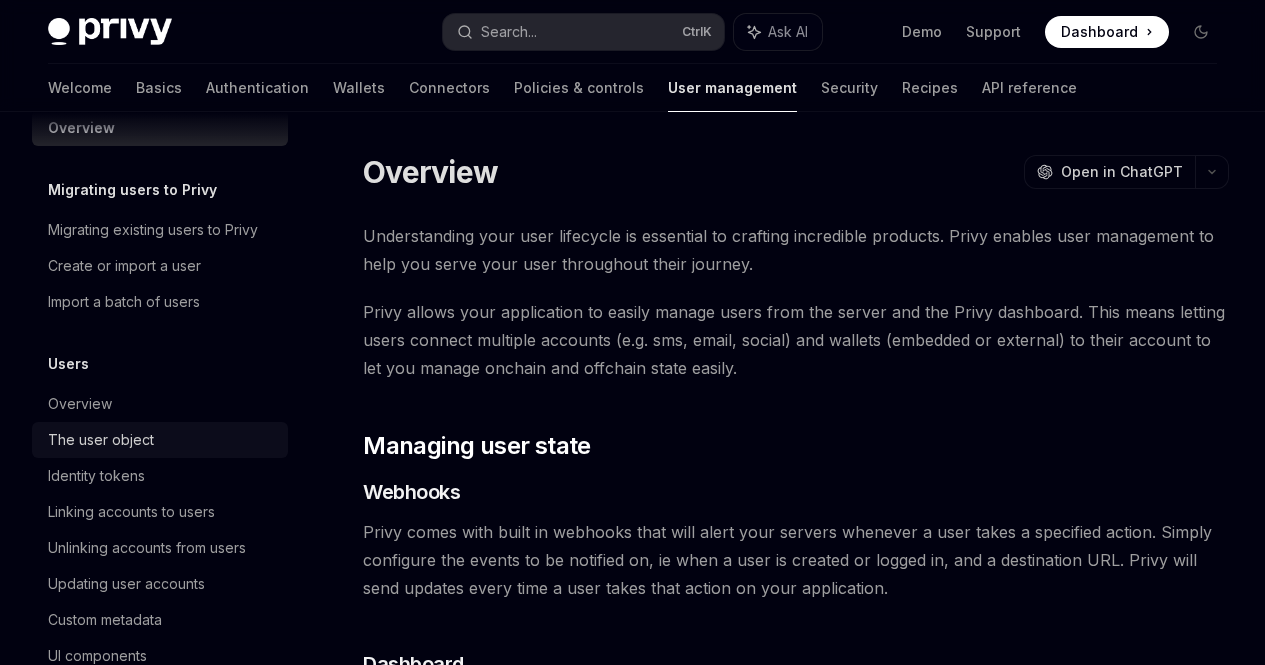 click on "The user object" at bounding box center (162, 440) 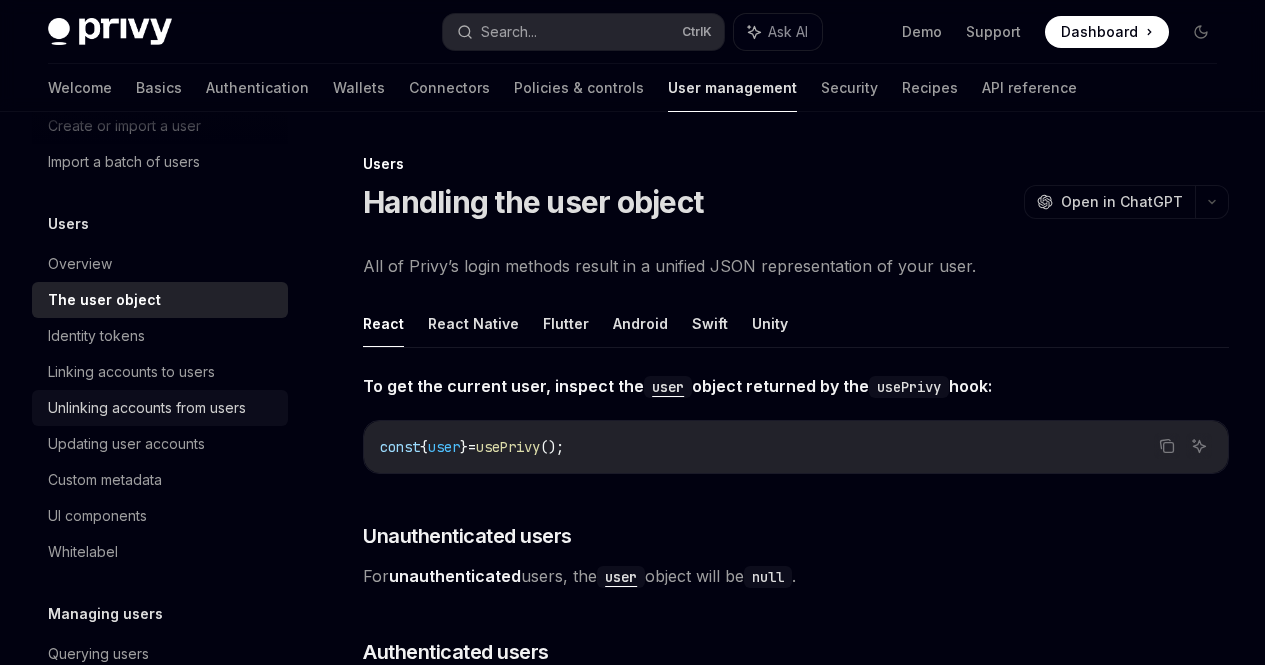 scroll, scrollTop: 175, scrollLeft: 0, axis: vertical 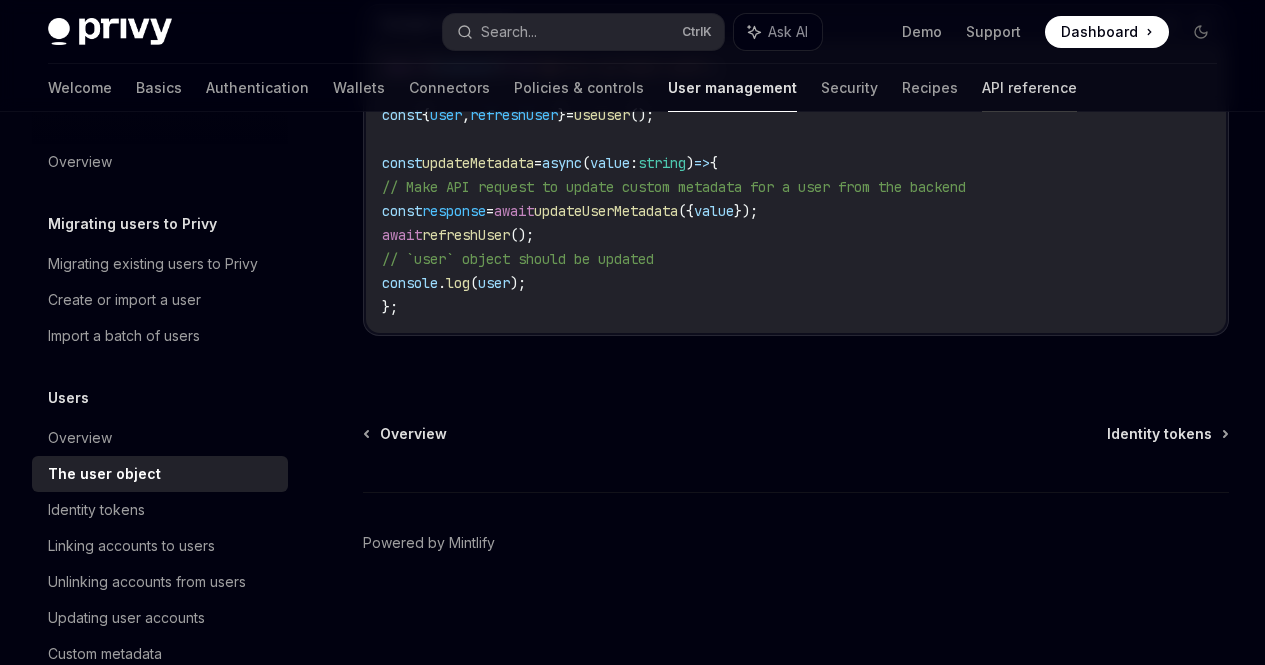 click on "API reference" at bounding box center [1029, 88] 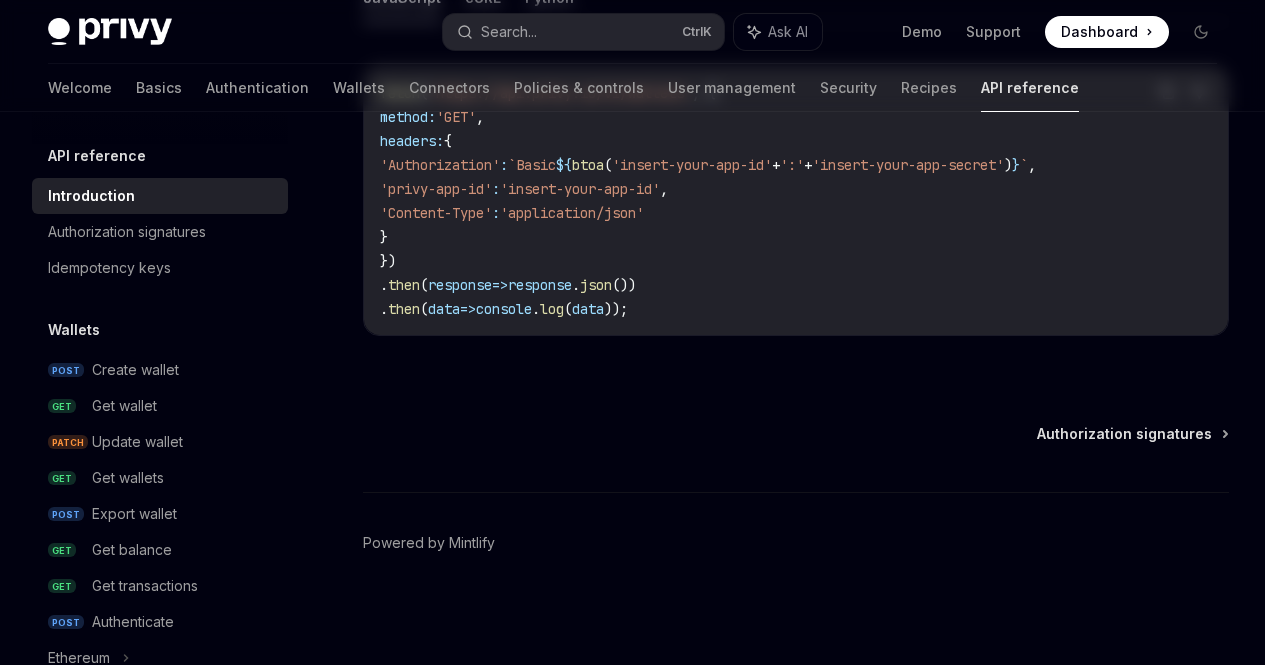 scroll, scrollTop: 0, scrollLeft: 0, axis: both 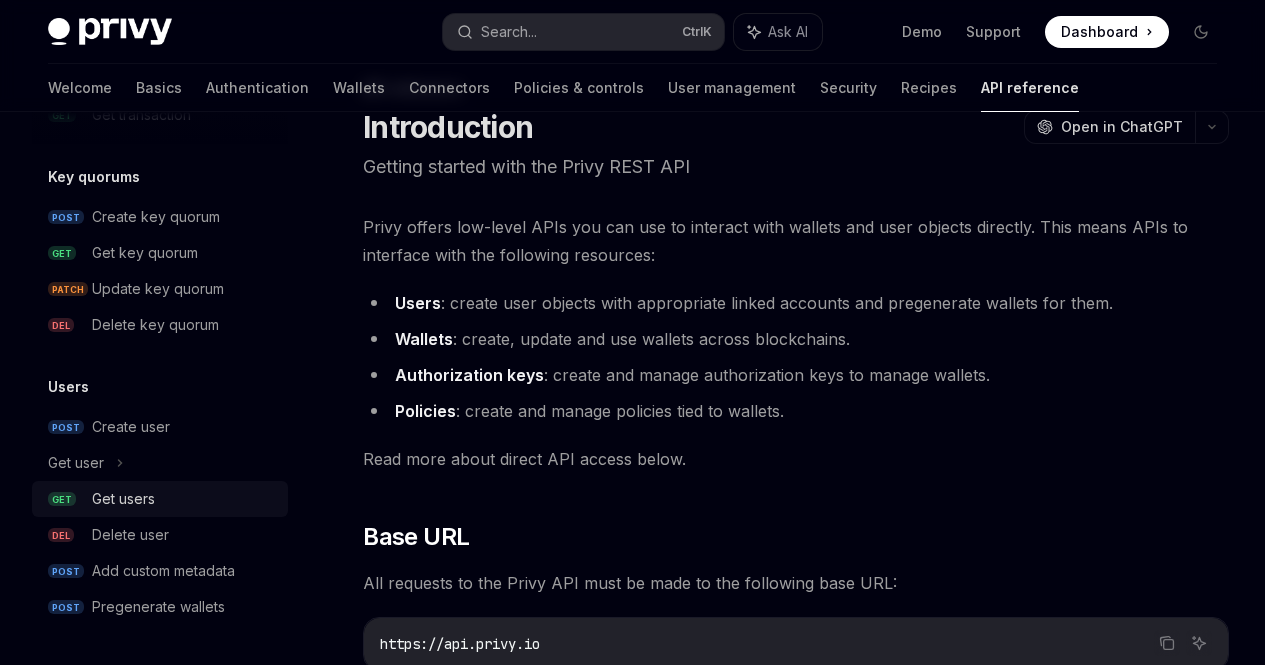 click on "Get users" at bounding box center [184, 499] 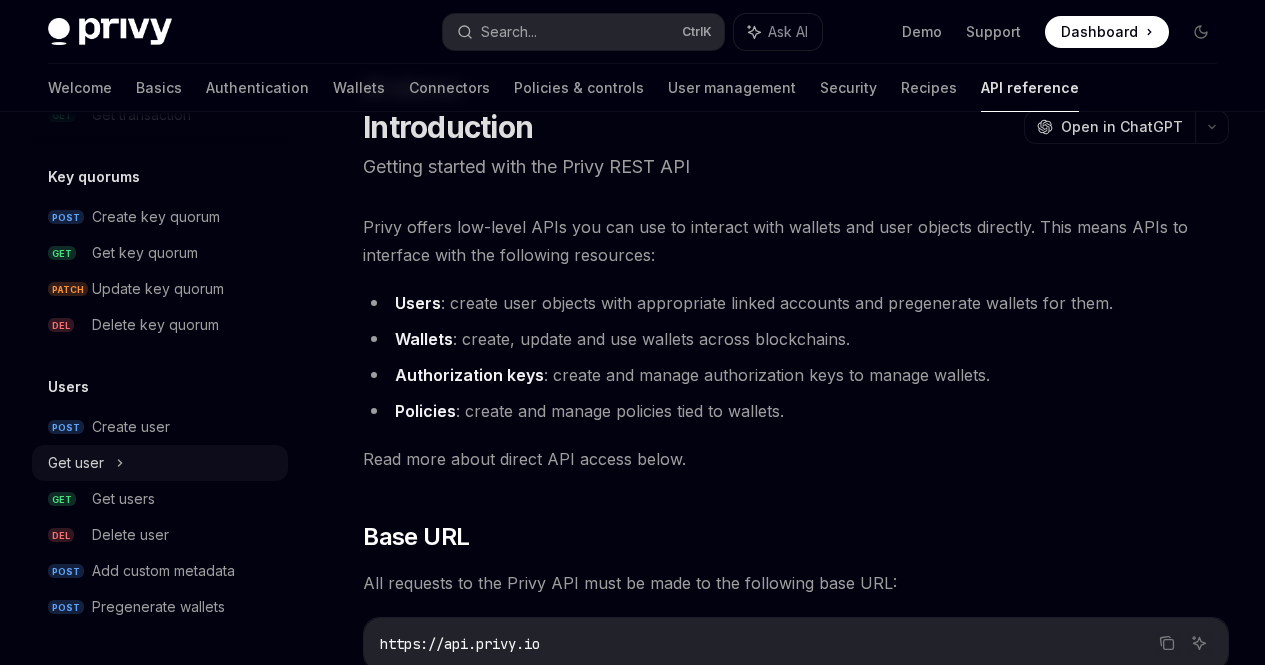click on "Get user" at bounding box center [76, 463] 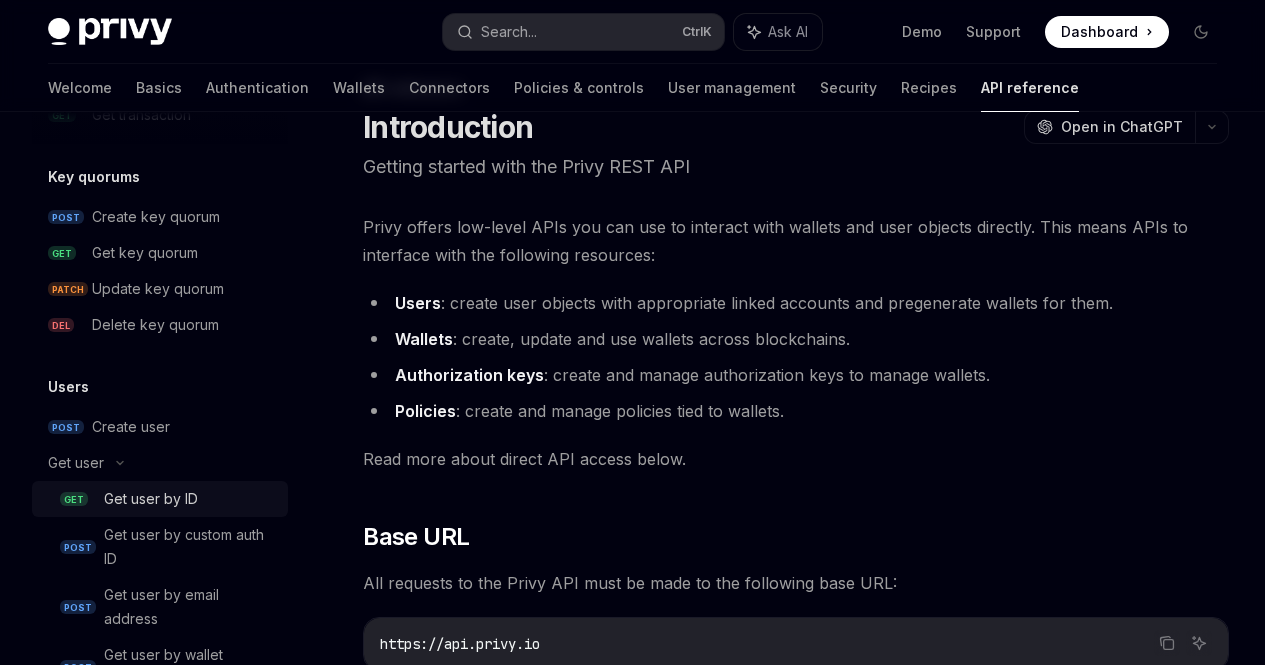 click on "GET Get user by ID" at bounding box center (160, 499) 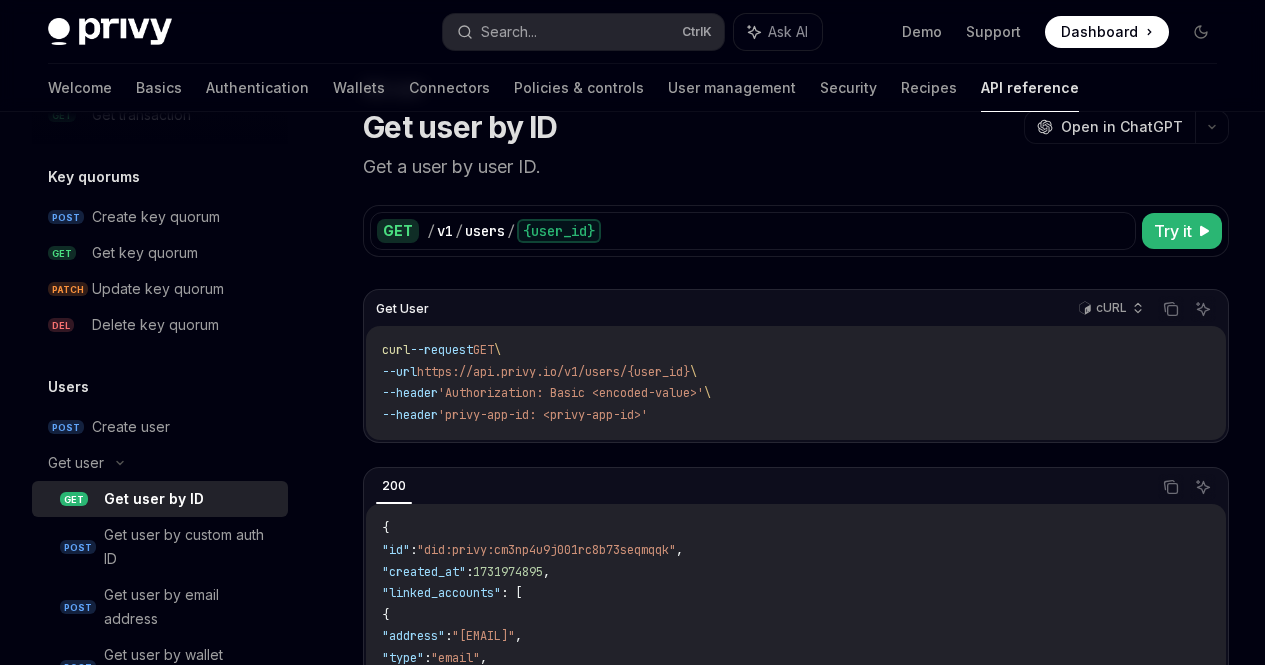 scroll, scrollTop: 12, scrollLeft: 0, axis: vertical 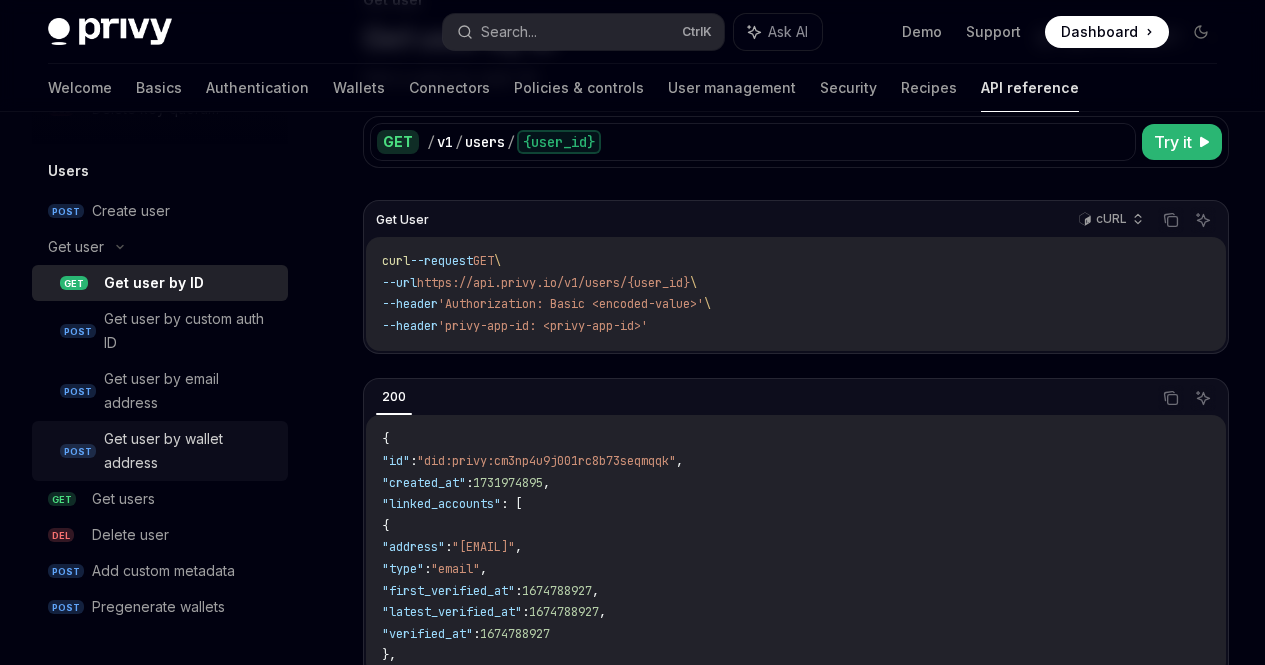 click on "Get user by wallet address" at bounding box center (190, 451) 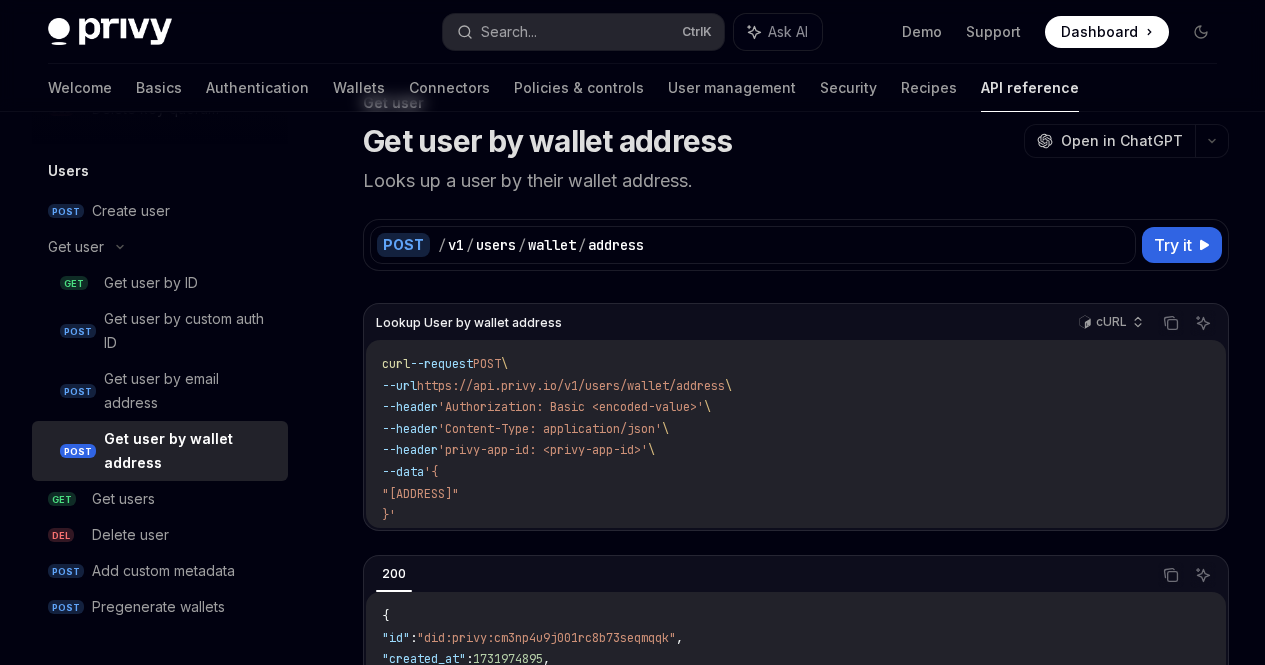 scroll, scrollTop: 65, scrollLeft: 0, axis: vertical 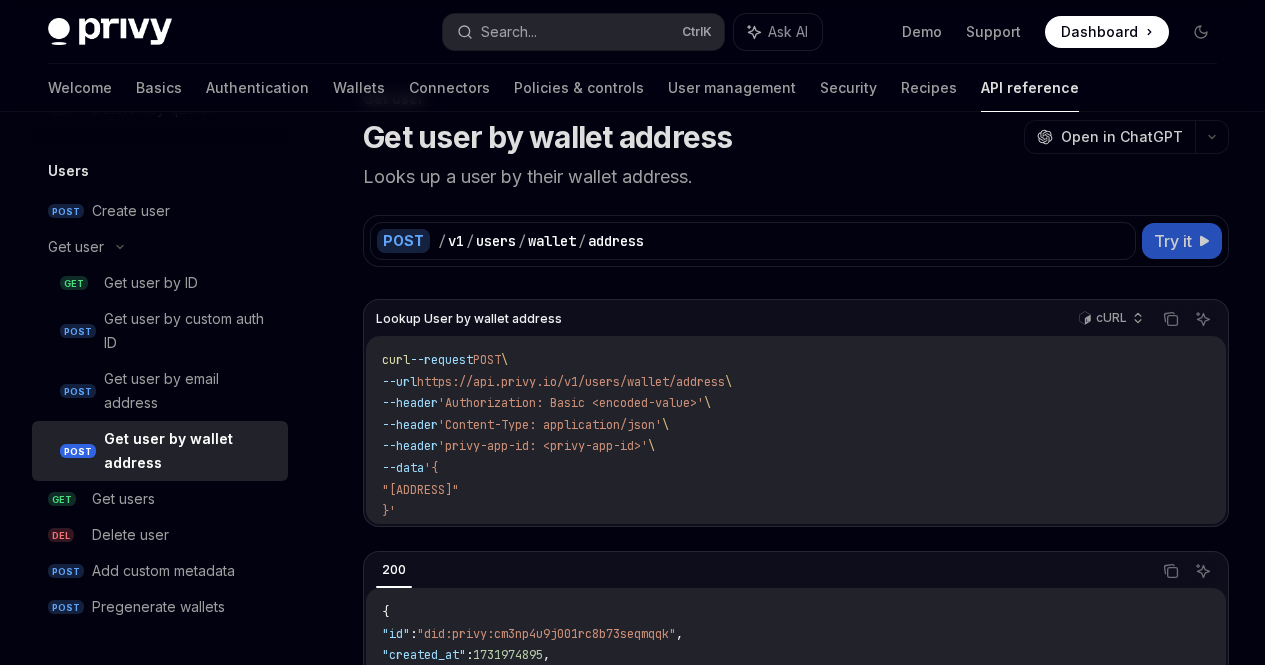 click on "Try it" at bounding box center [1173, 241] 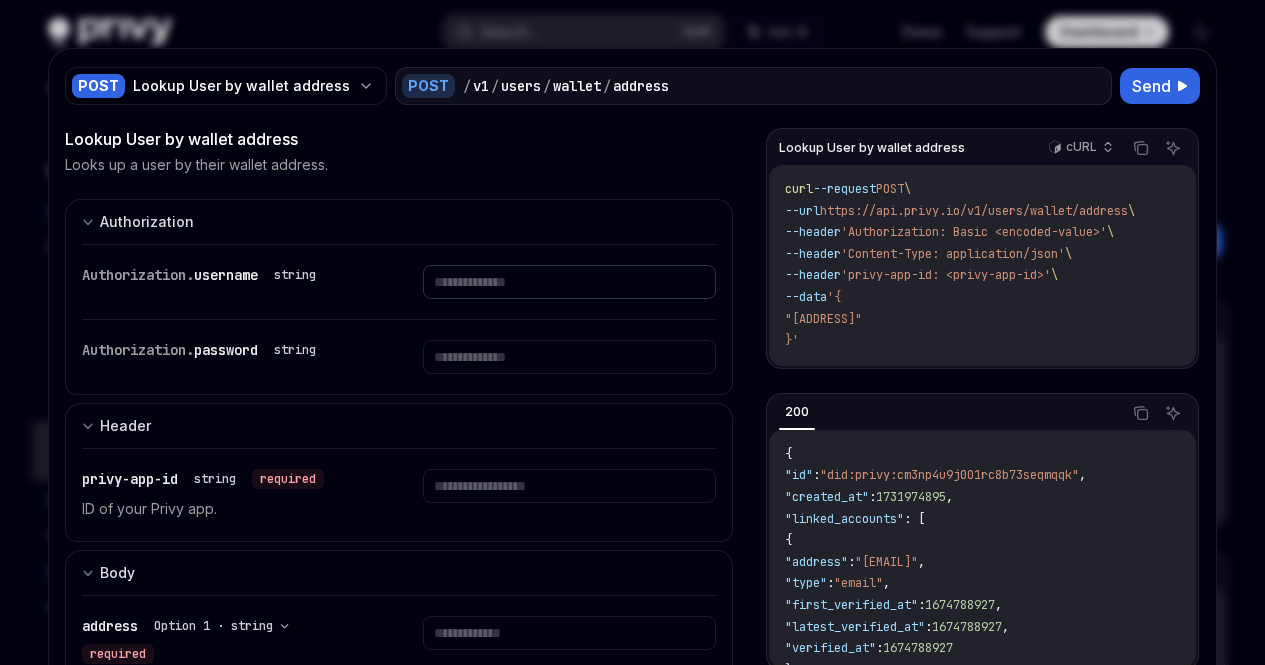 click at bounding box center [569, 282] 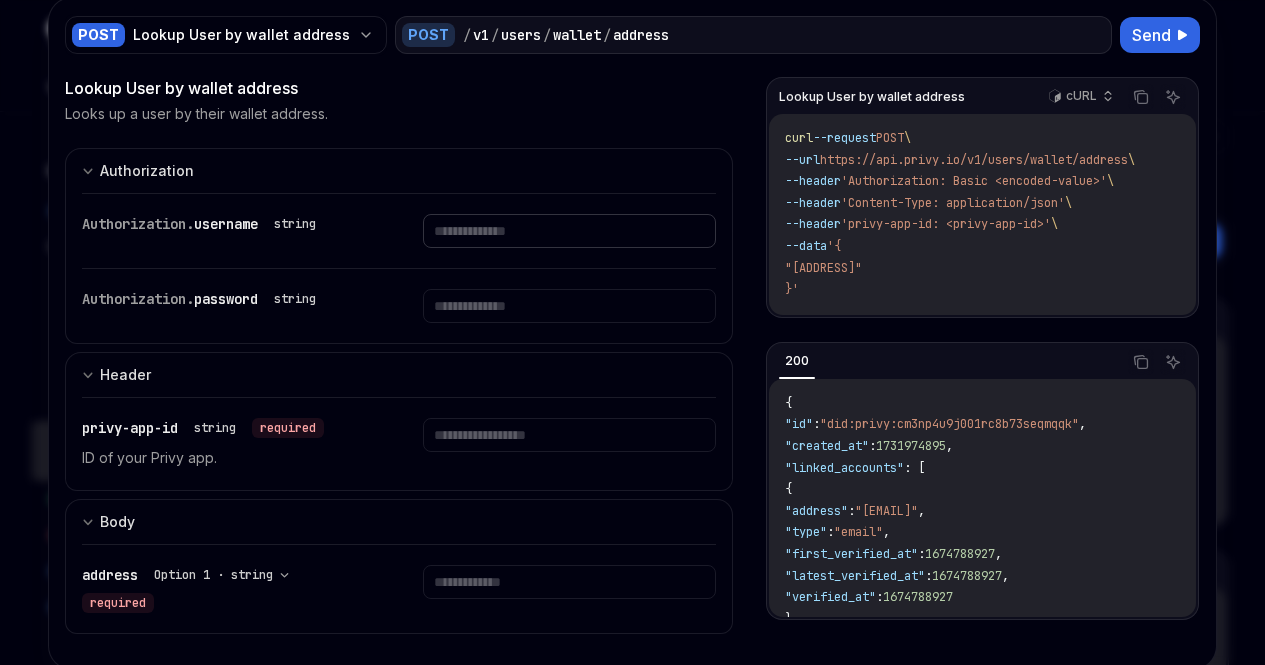 paste on "**********" 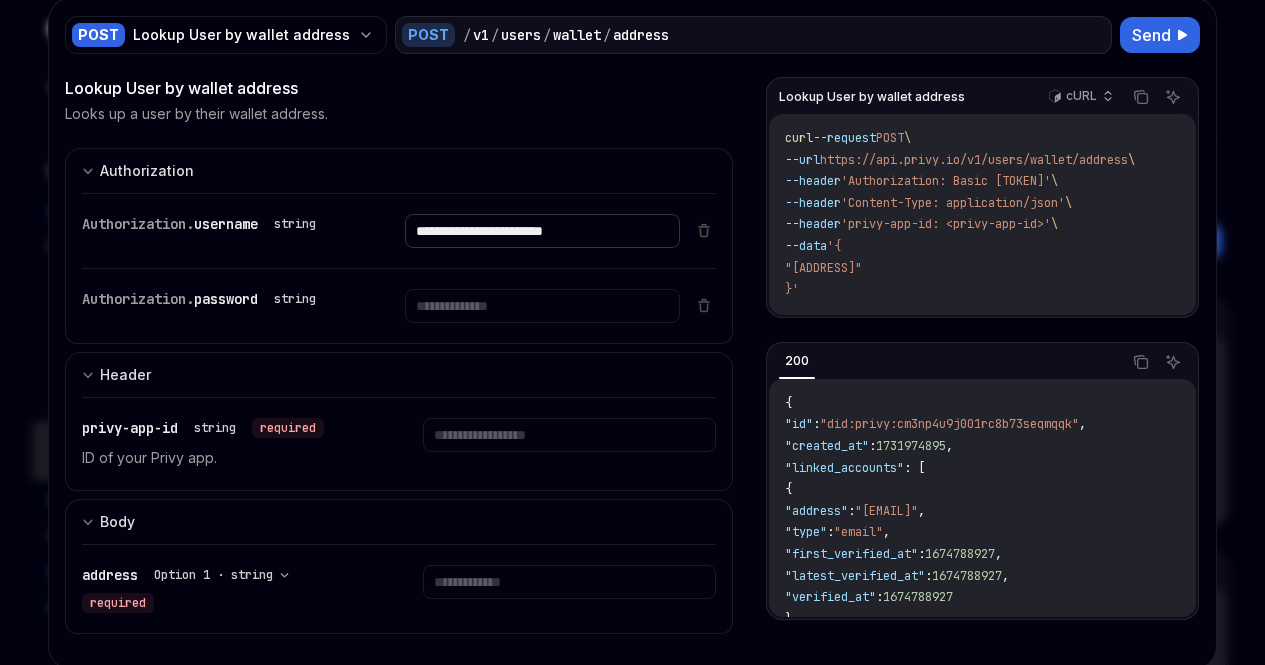 type on "**********" 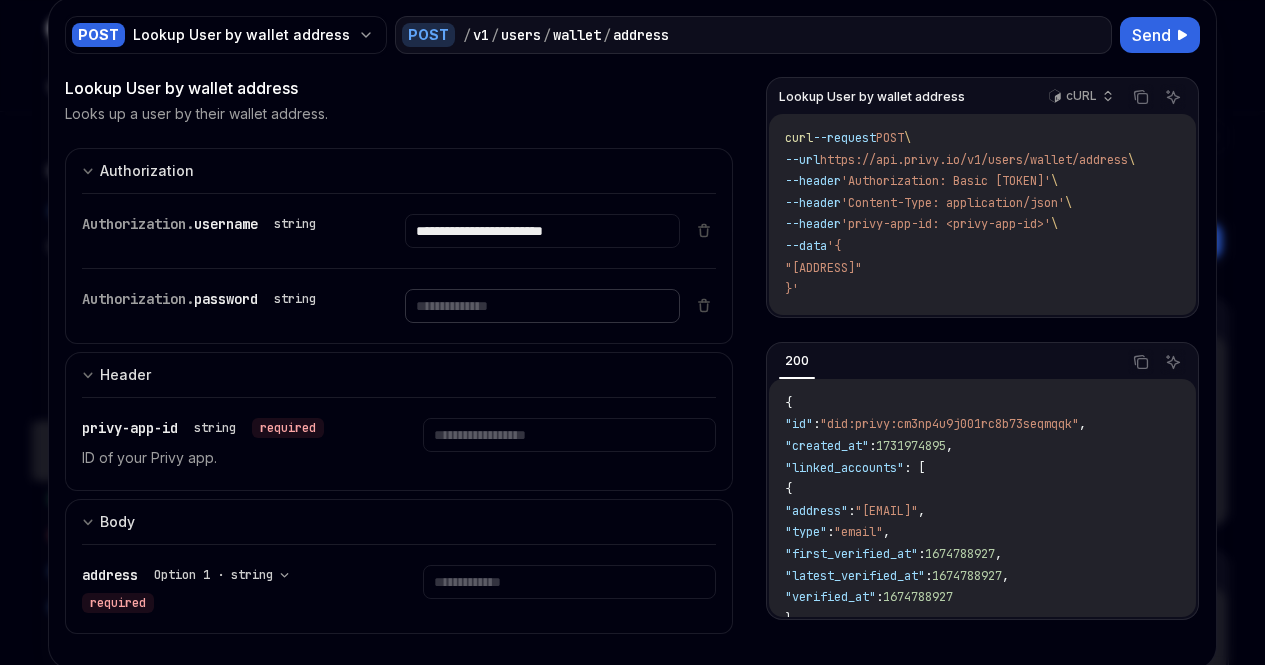 click at bounding box center (542, 231) 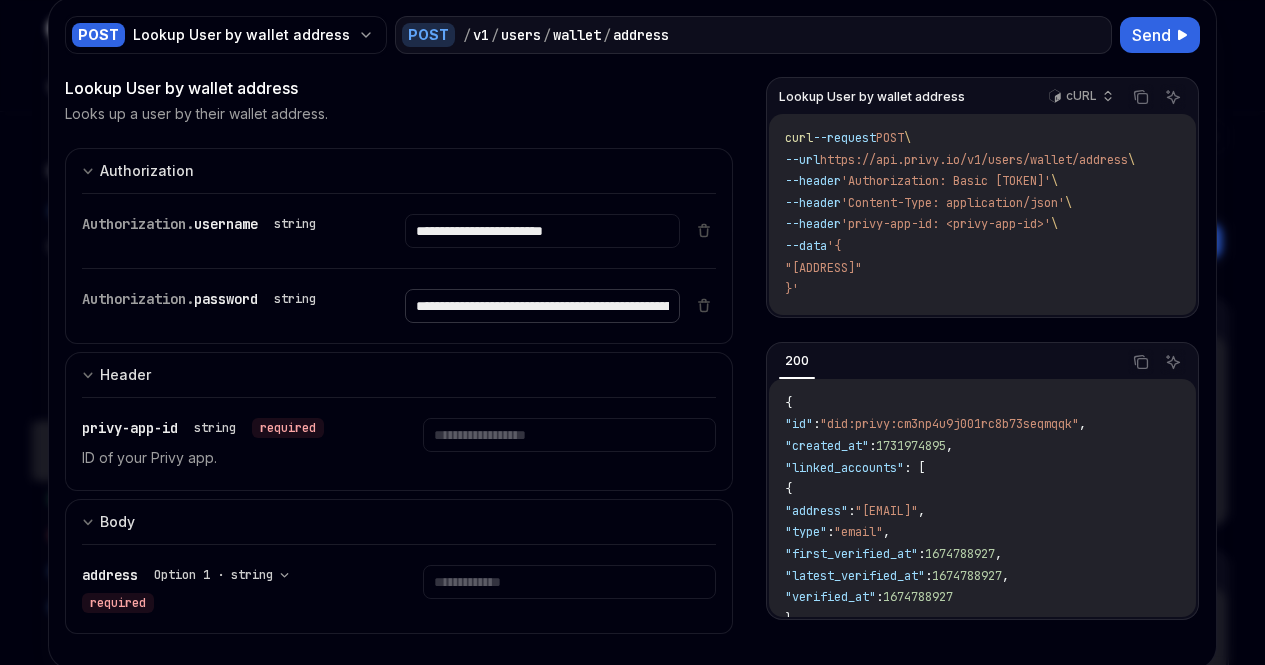 scroll, scrollTop: 0, scrollLeft: 546, axis: horizontal 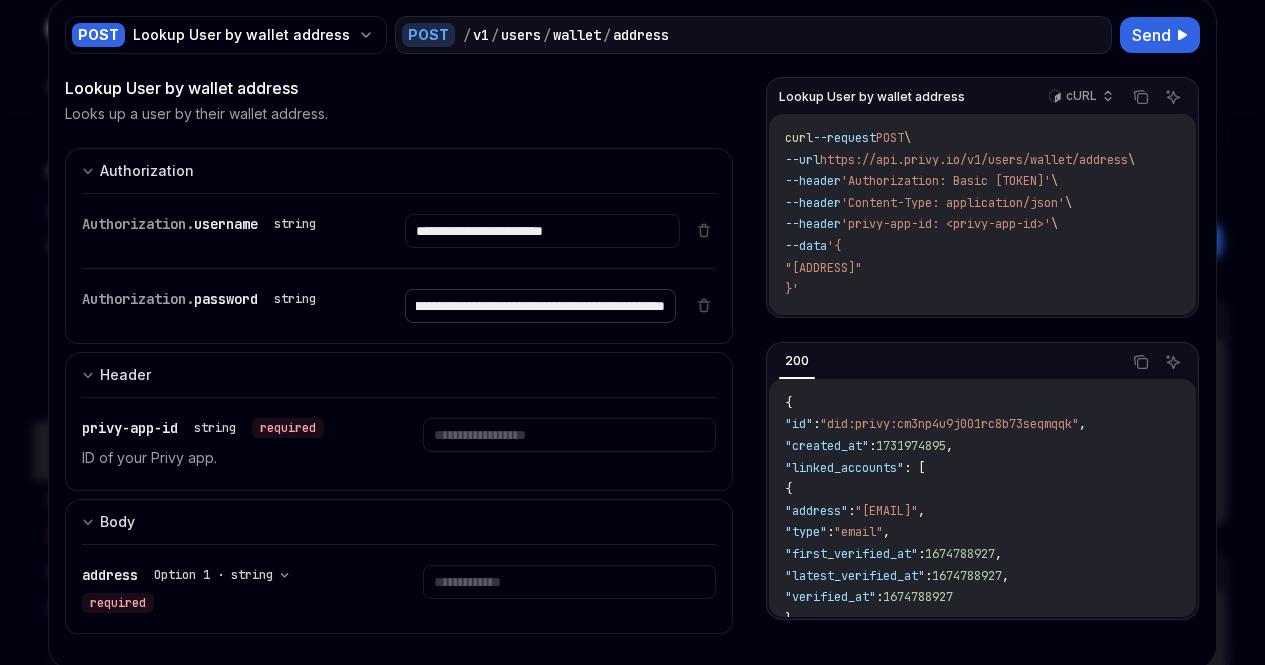 type on "**********" 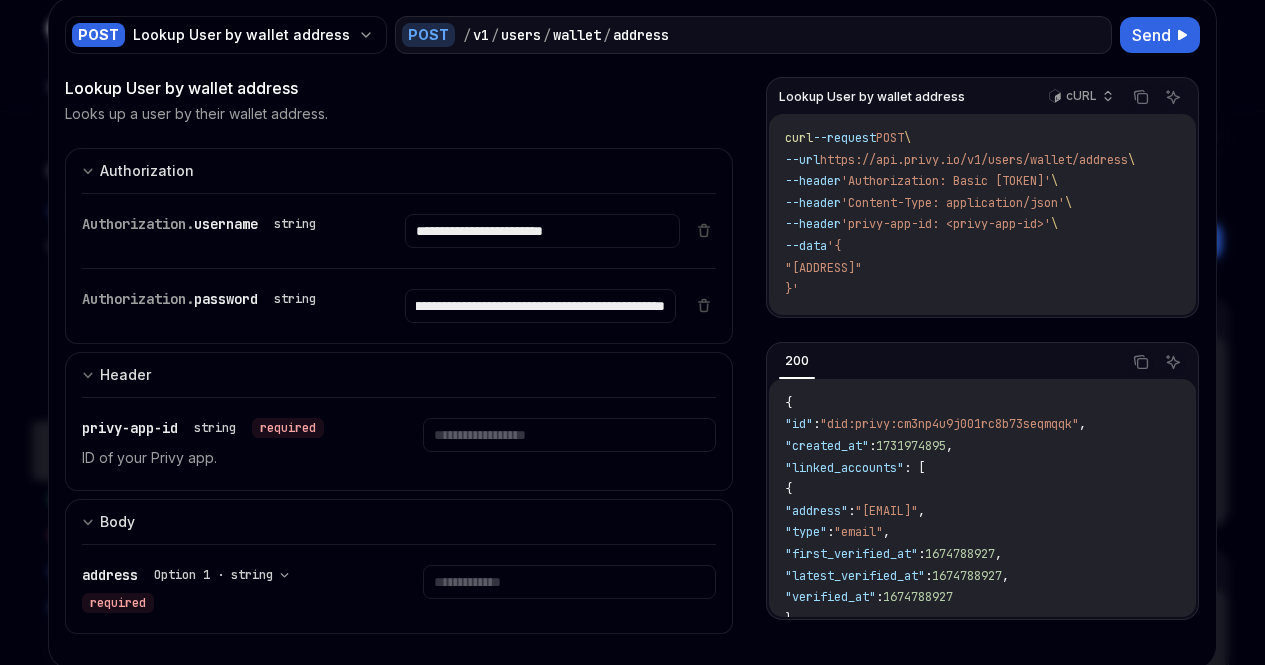 scroll, scrollTop: 0, scrollLeft: 0, axis: both 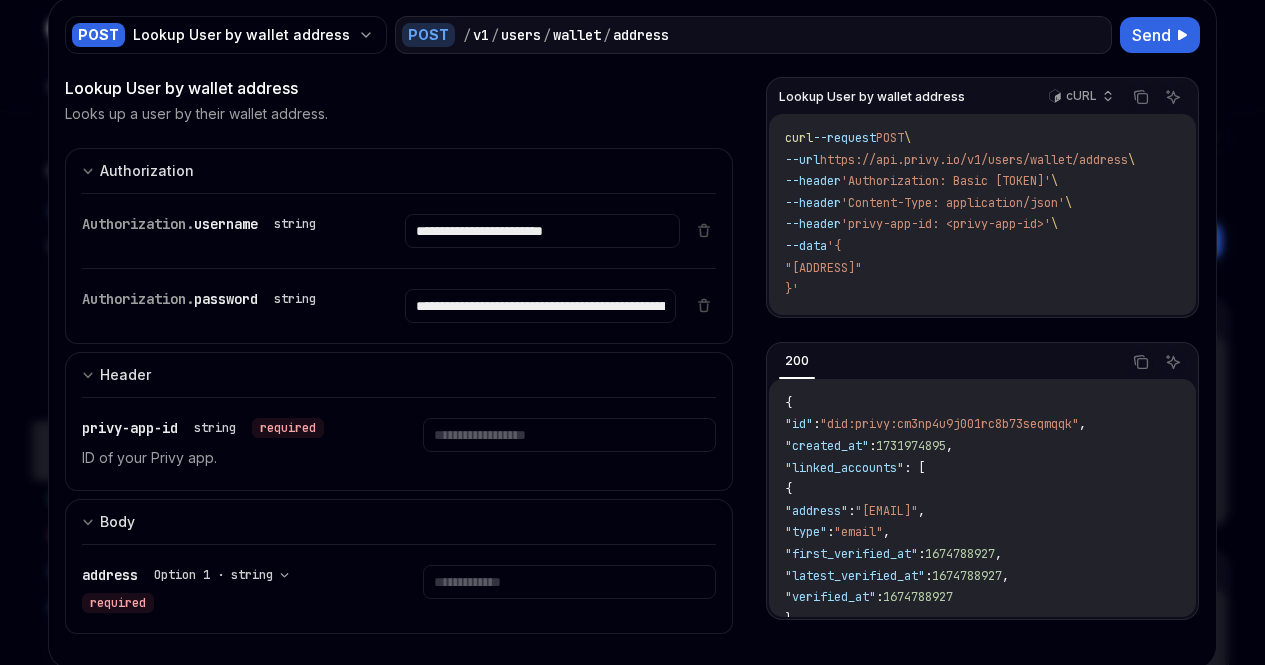 click on "**********" at bounding box center [381, 306] 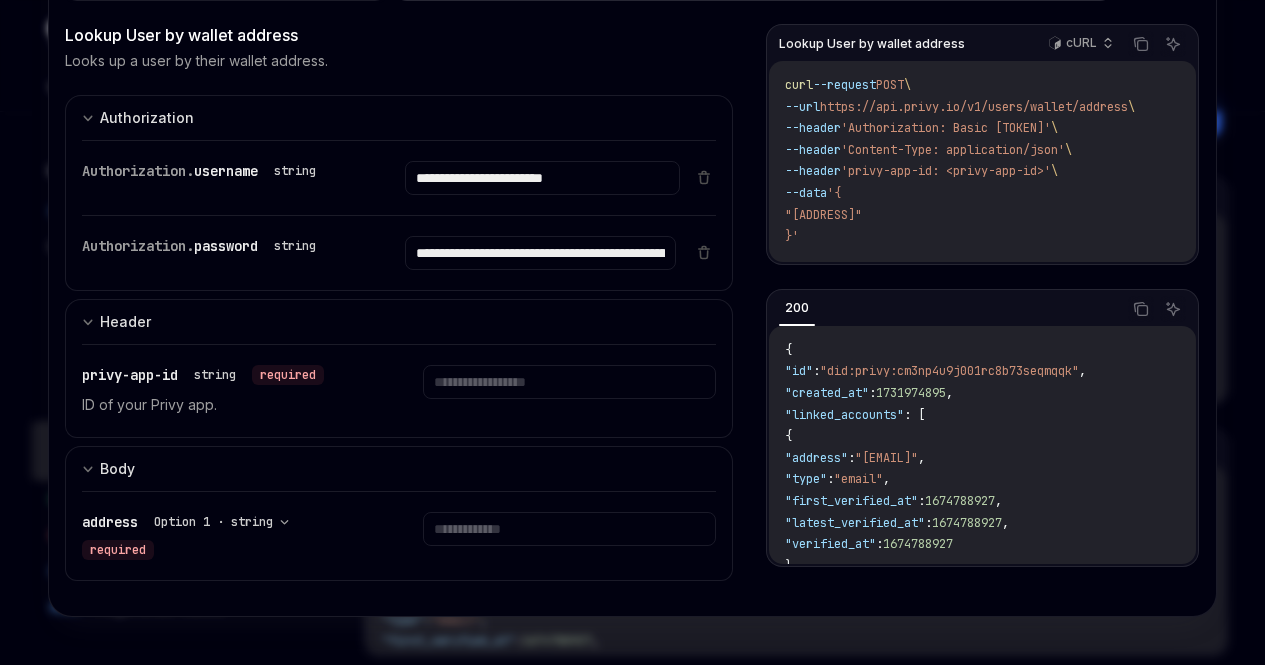 scroll, scrollTop: 188, scrollLeft: 0, axis: vertical 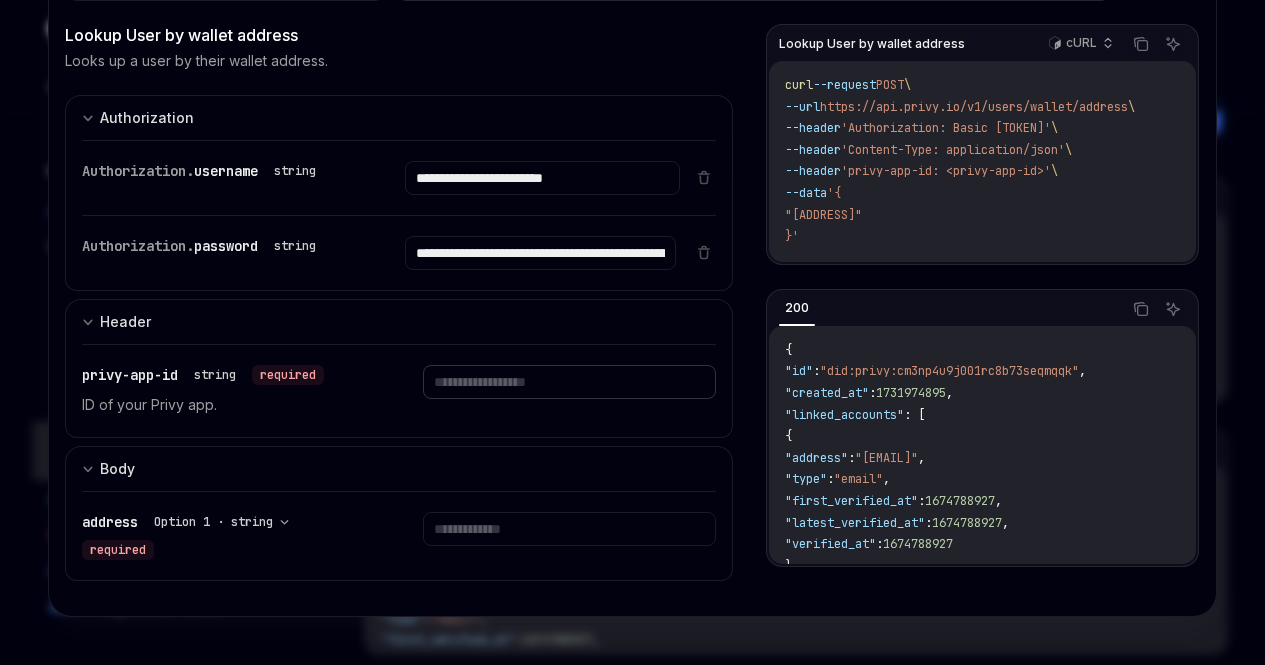 click at bounding box center (542, 178) 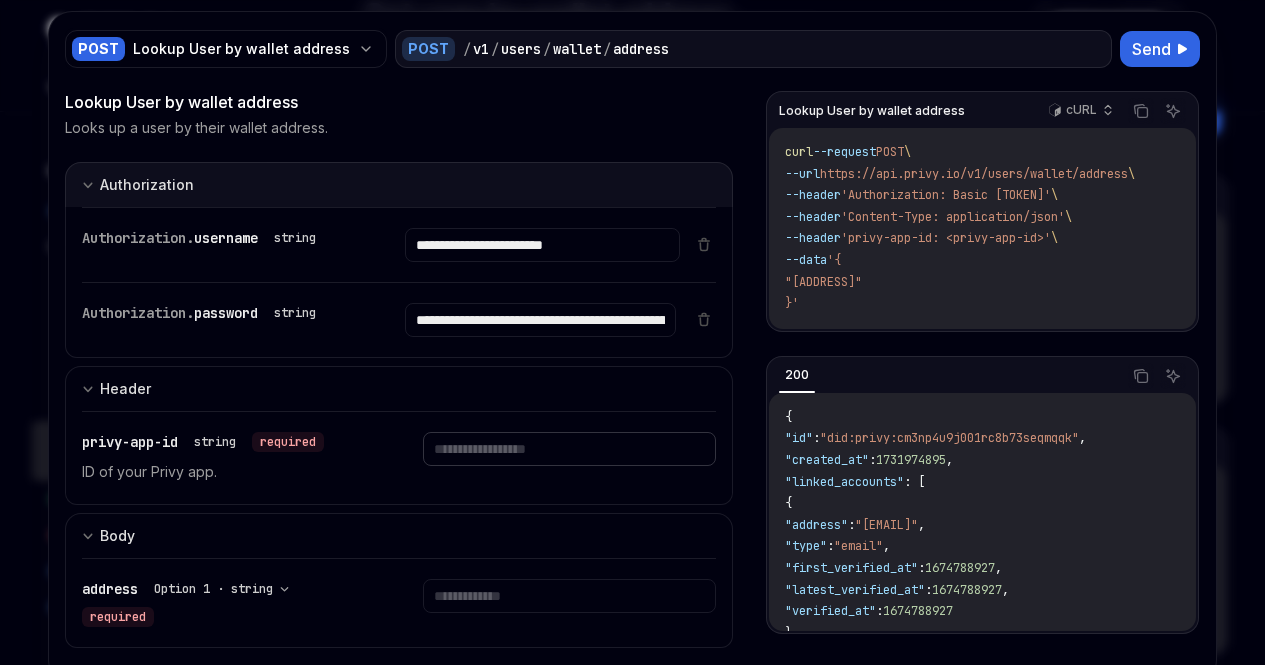 scroll, scrollTop: 0, scrollLeft: 0, axis: both 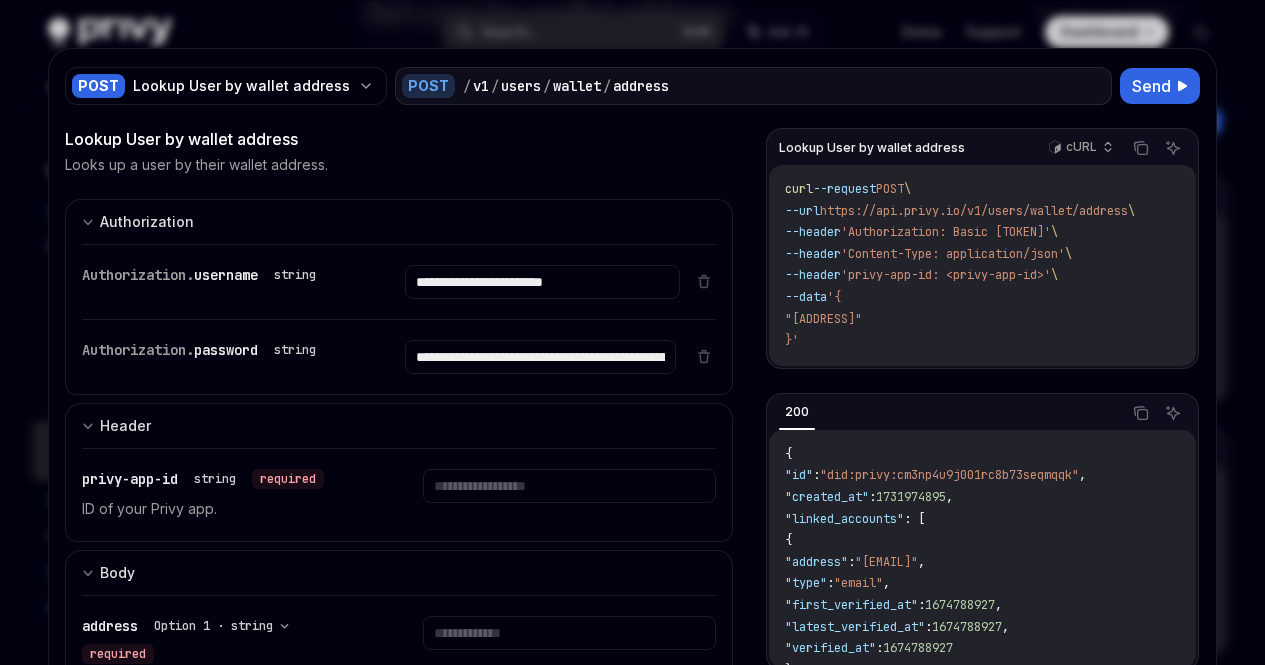 click at bounding box center [632, 332] 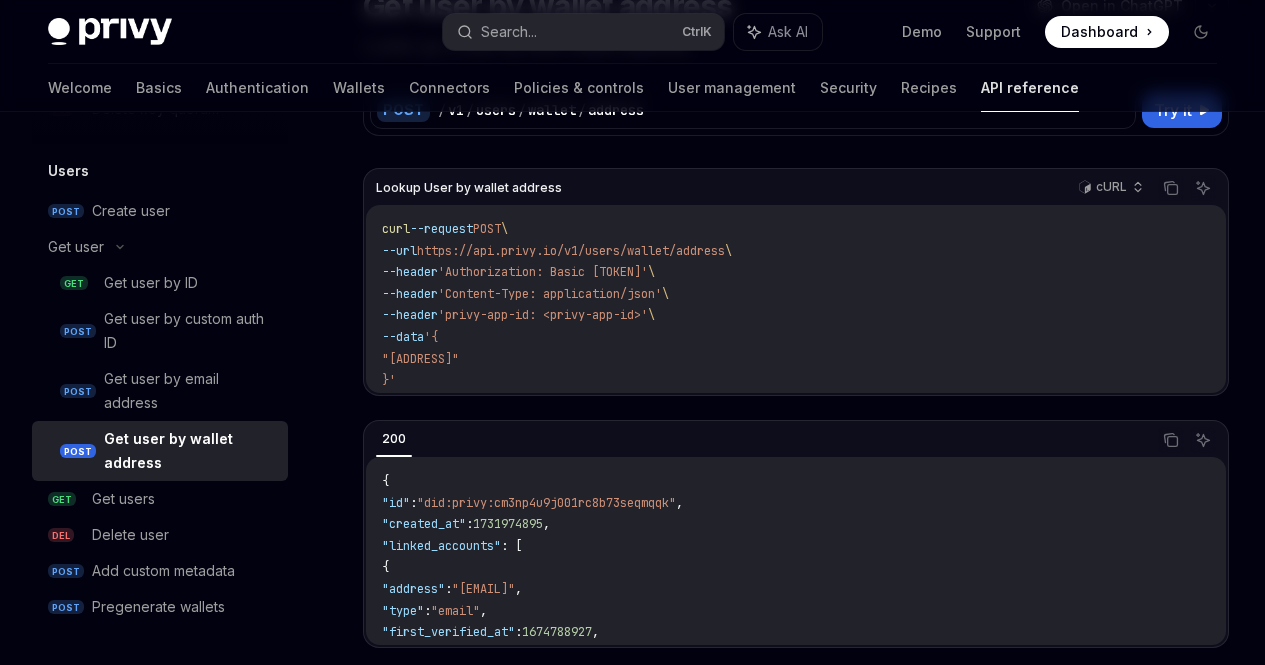 scroll, scrollTop: 195, scrollLeft: 0, axis: vertical 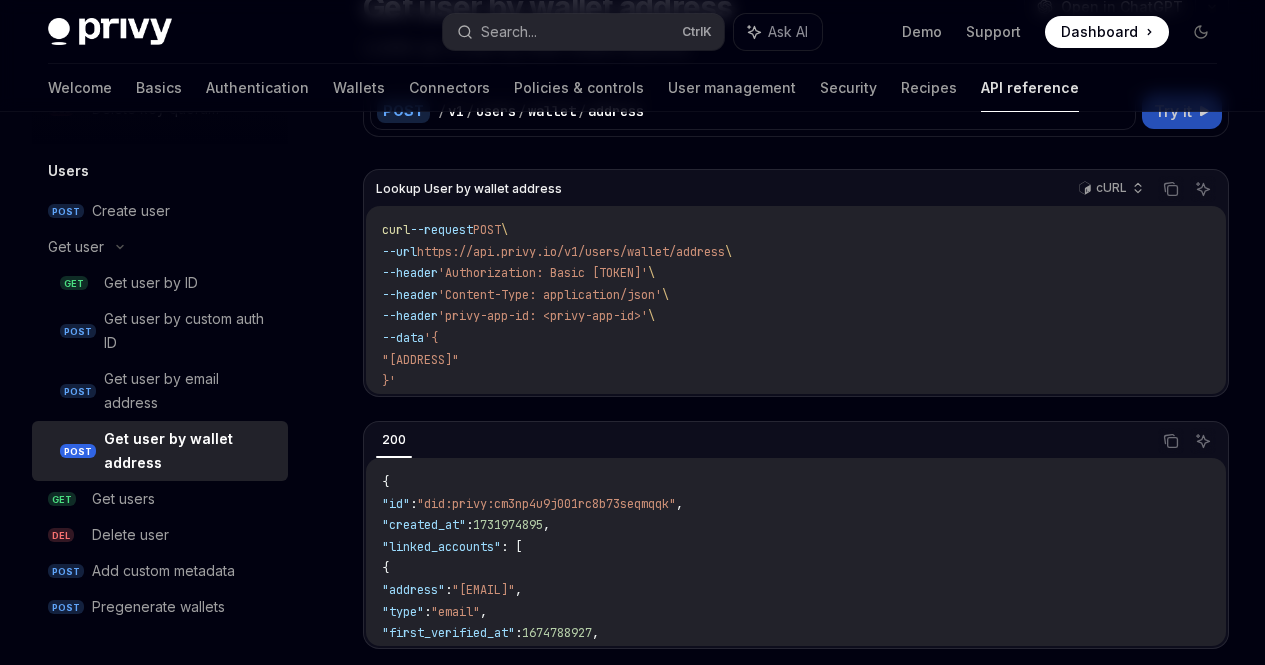 click on "Try it" at bounding box center (1173, 111) 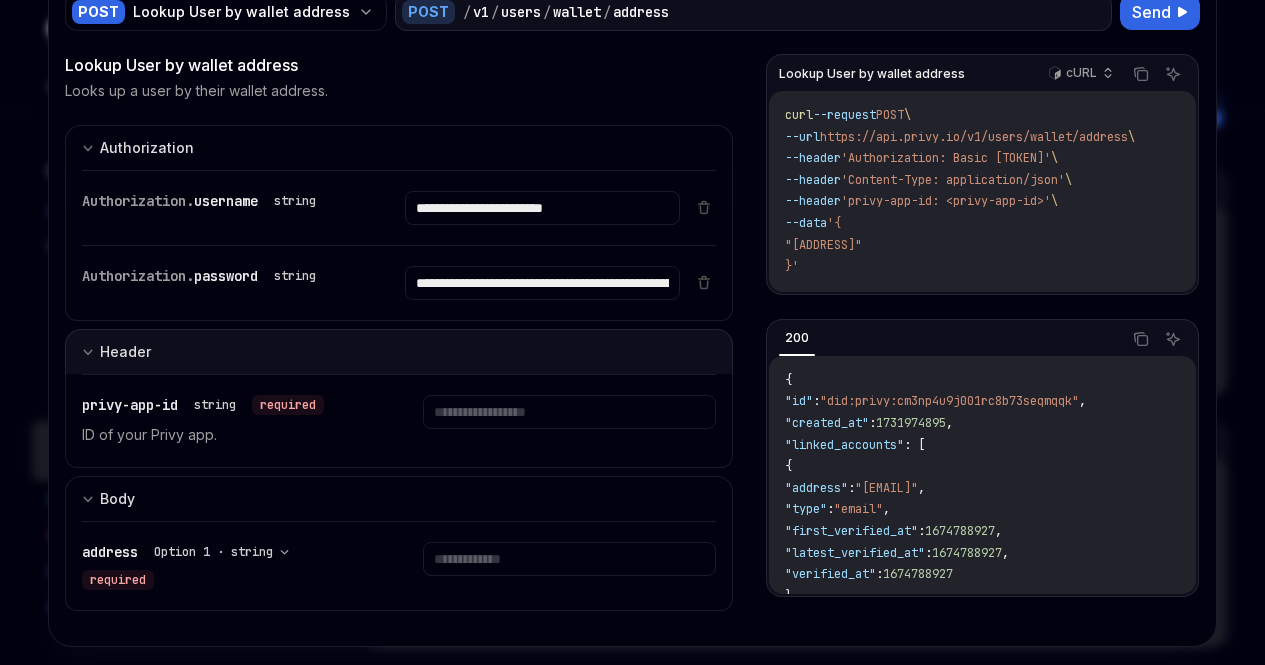 scroll, scrollTop: 104, scrollLeft: 0, axis: vertical 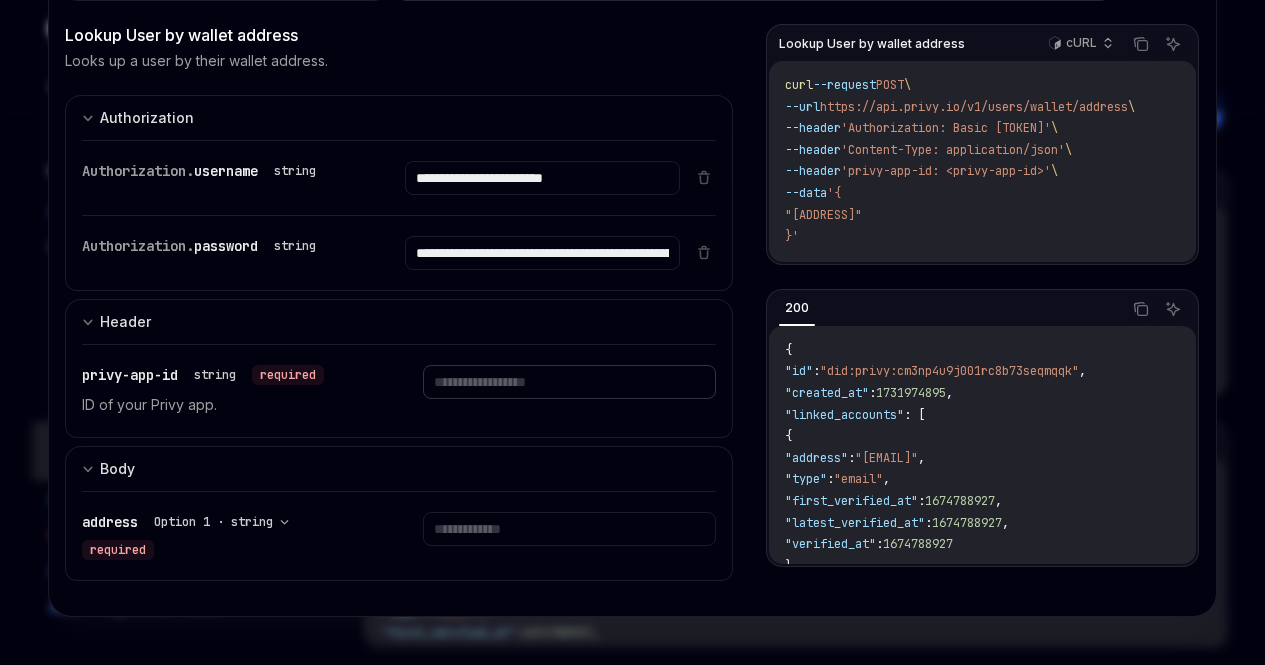 click at bounding box center [542, 178] 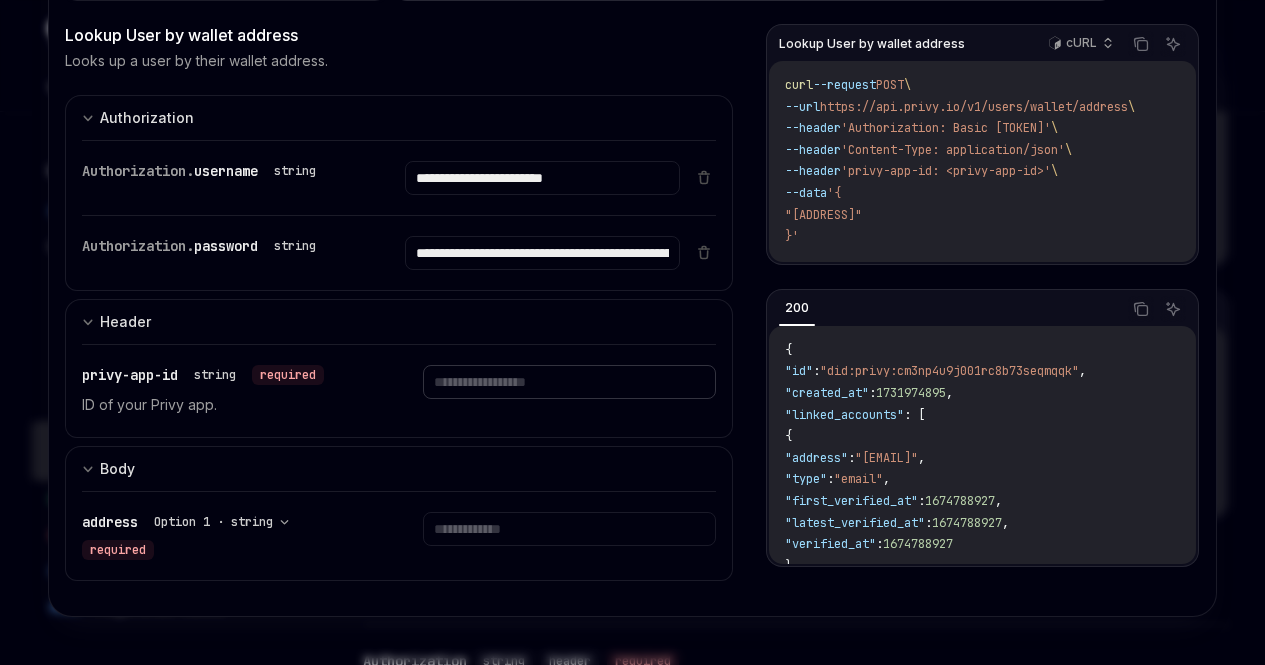 click at bounding box center (542, 178) 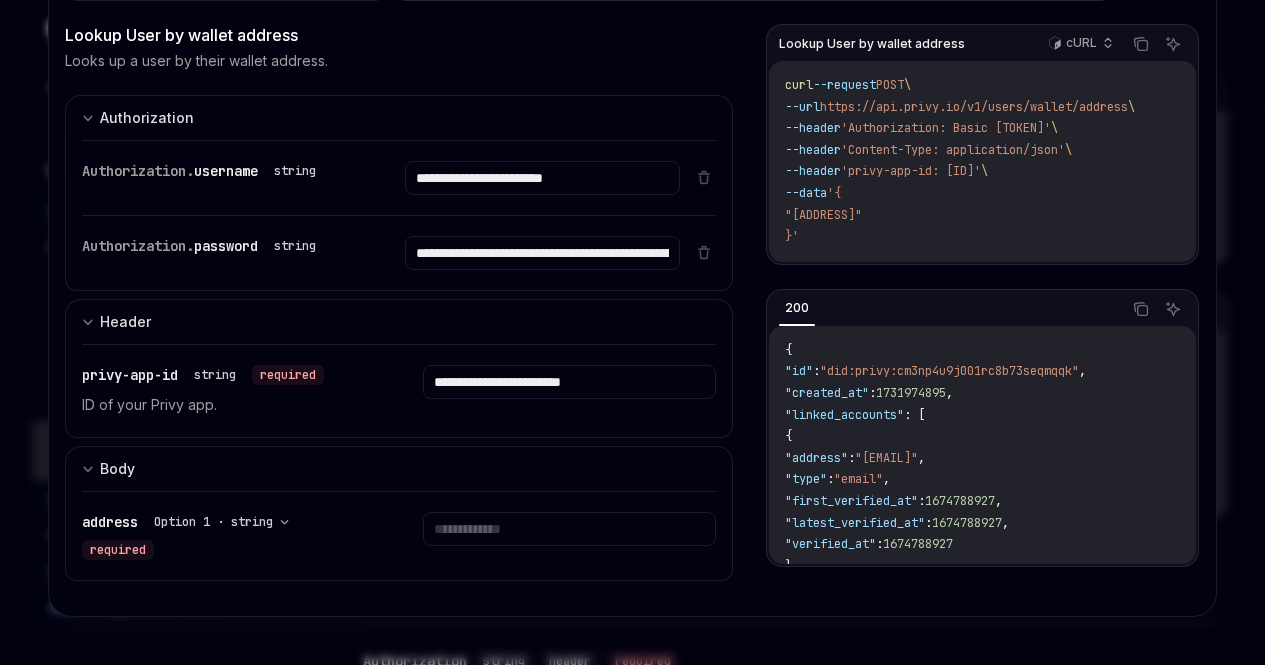 click on "**********" at bounding box center (399, 391) 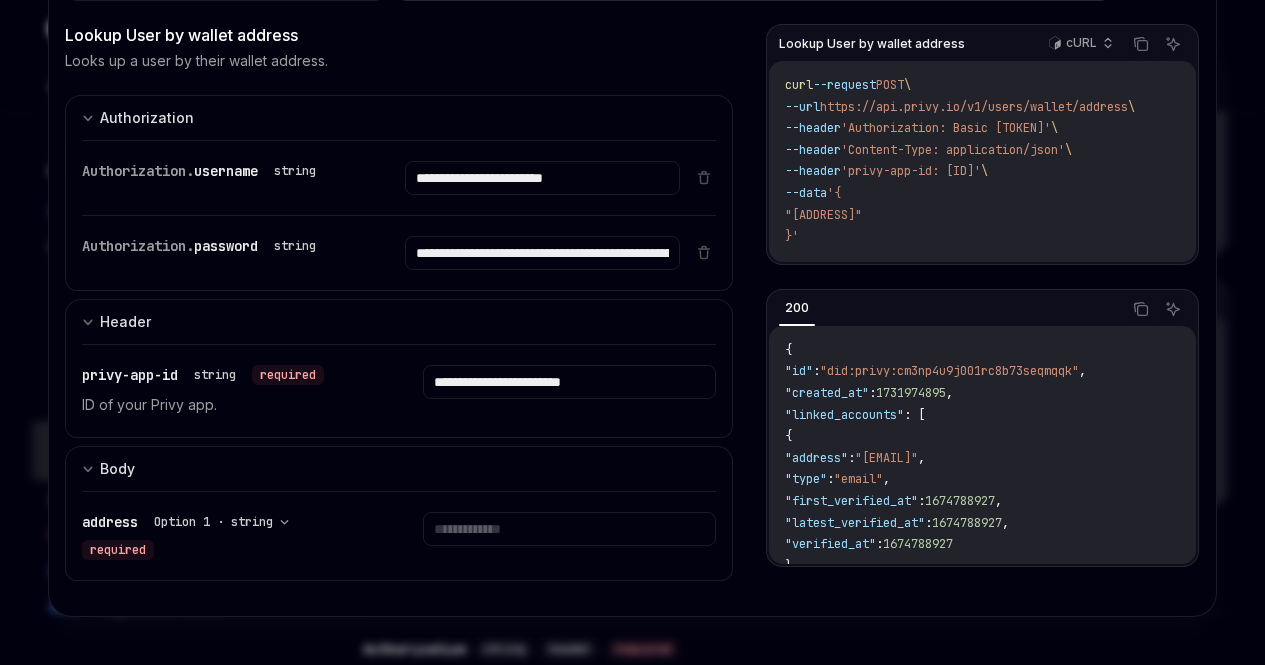scroll, scrollTop: 346, scrollLeft: 0, axis: vertical 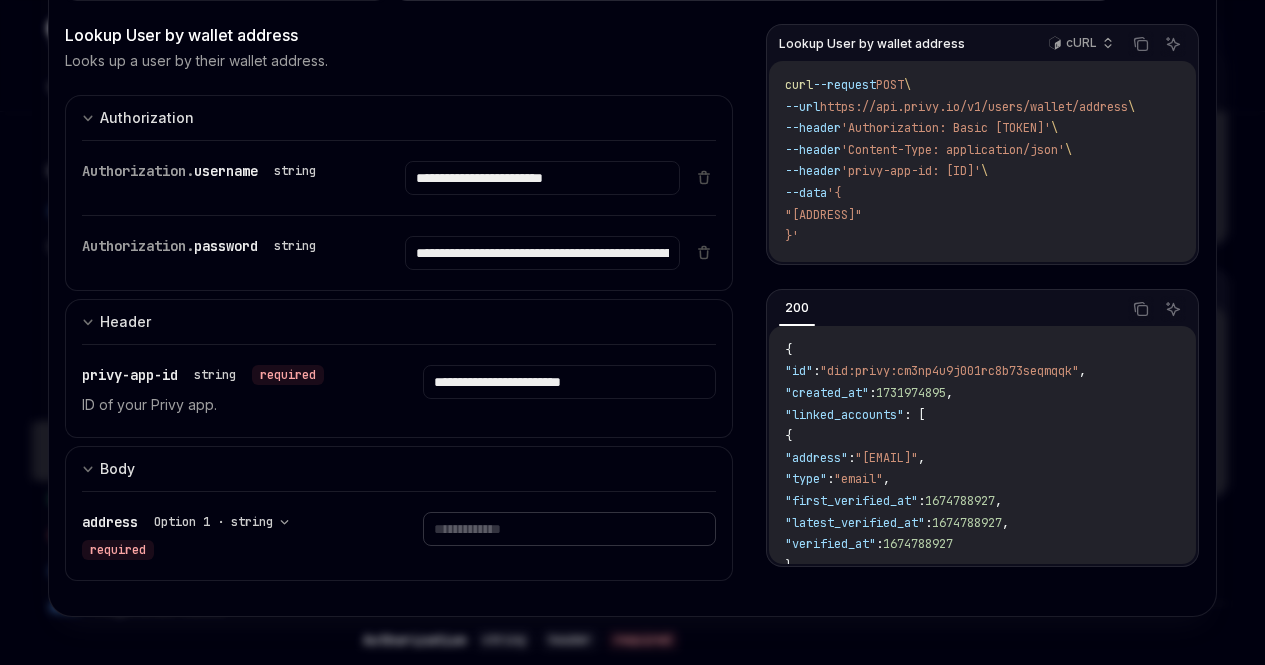click at bounding box center [542, 178] 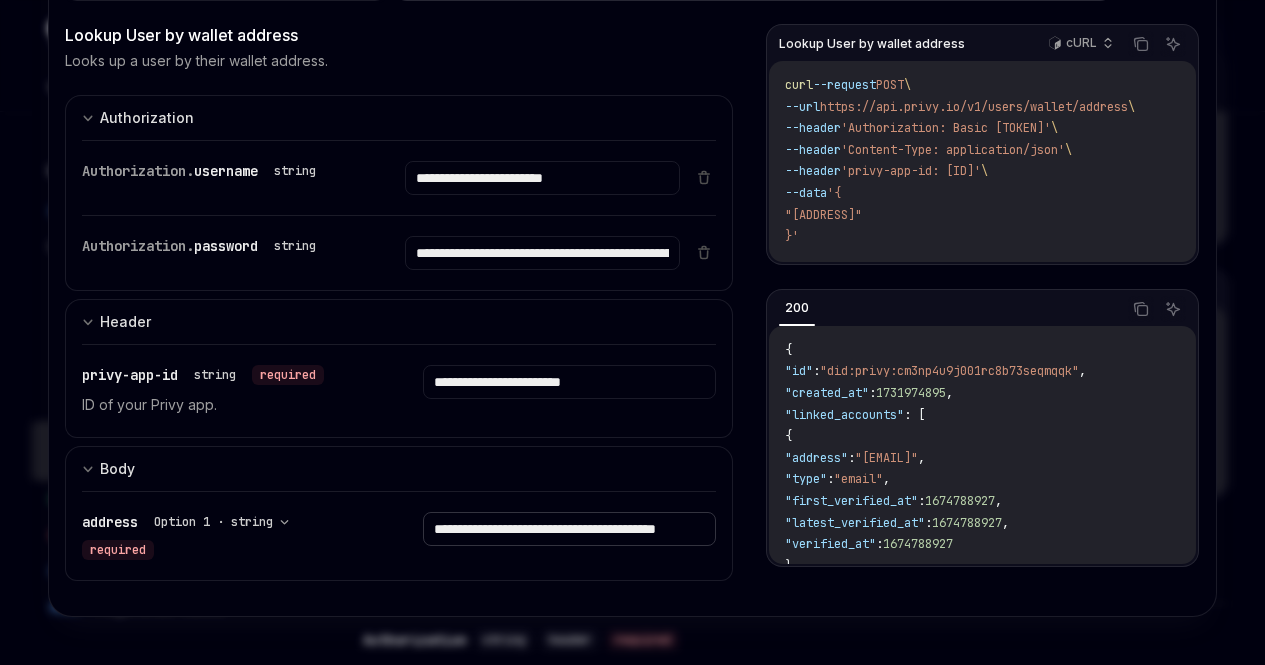 scroll, scrollTop: 0, scrollLeft: 89, axis: horizontal 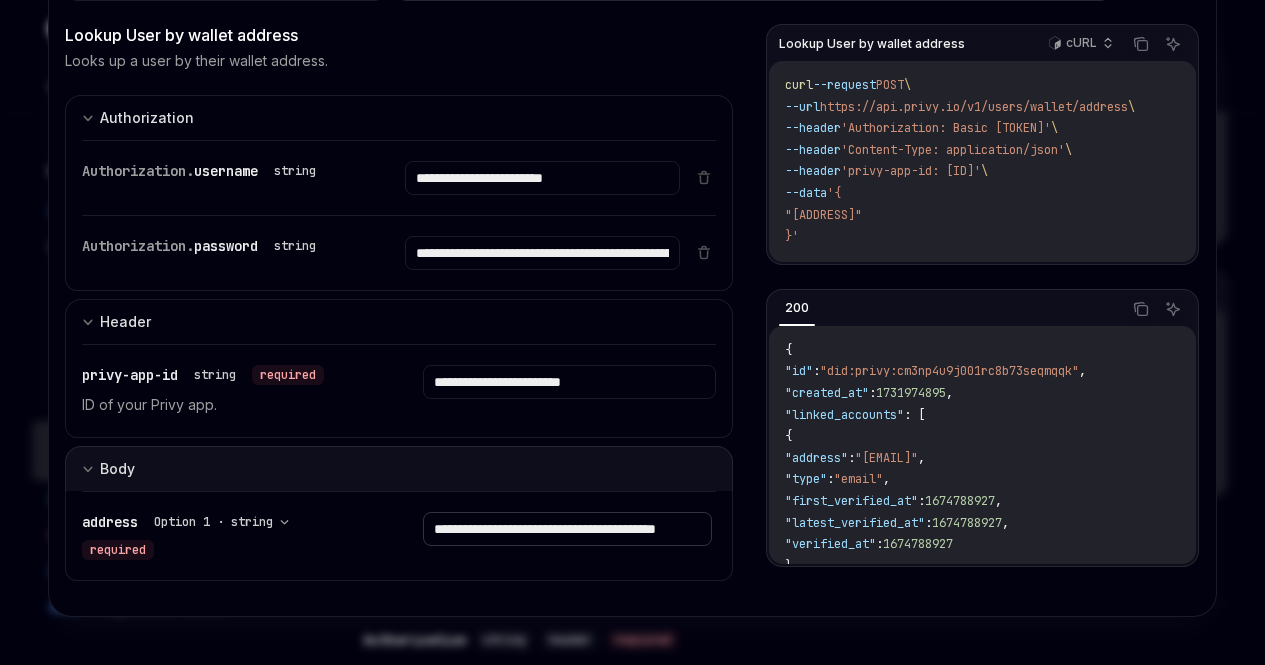 type on "**********" 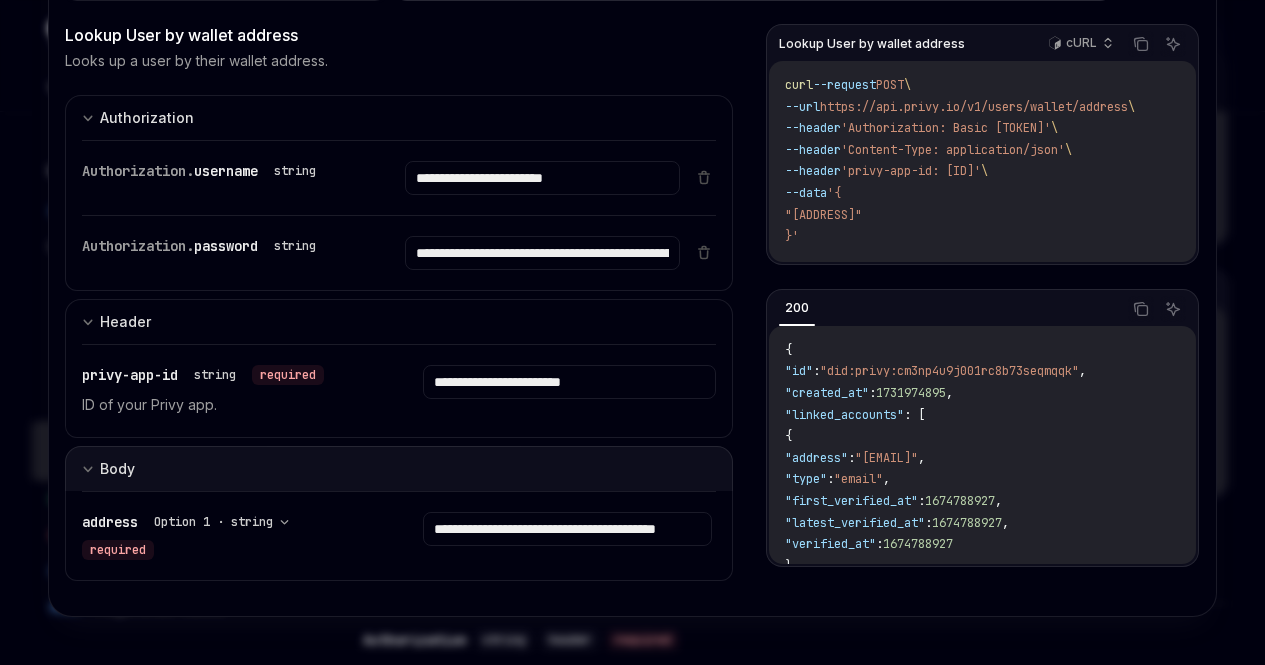 scroll, scrollTop: 0, scrollLeft: 0, axis: both 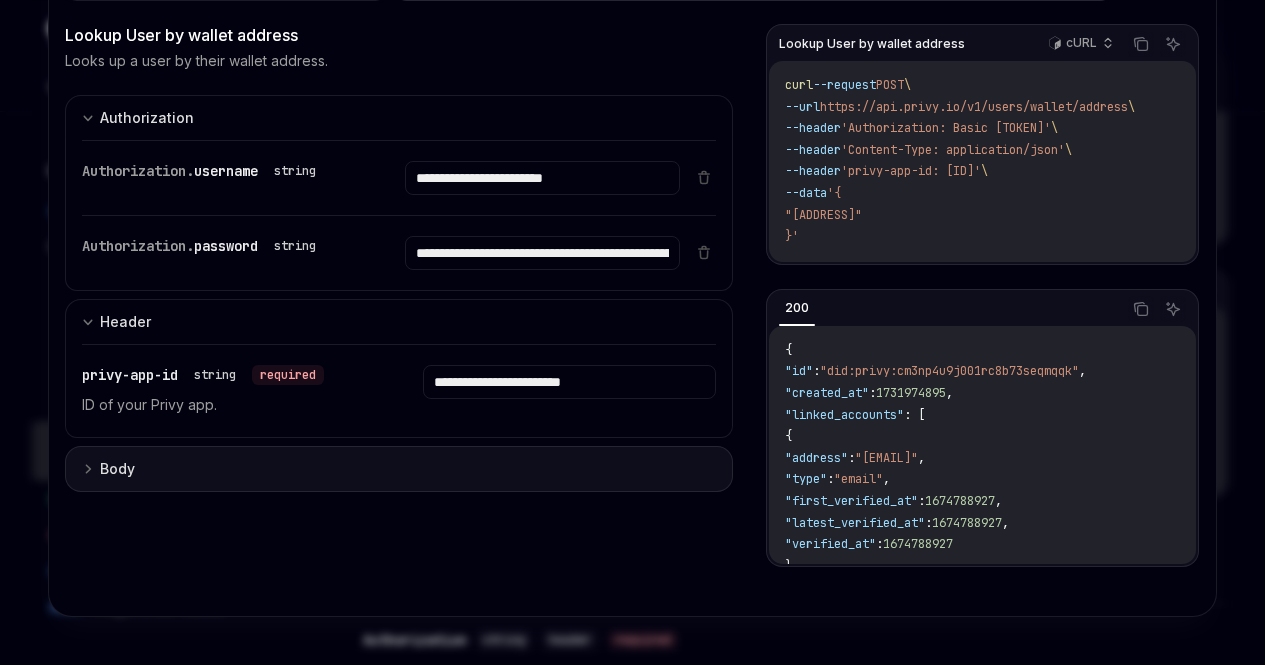click on "Body" at bounding box center [399, 469] 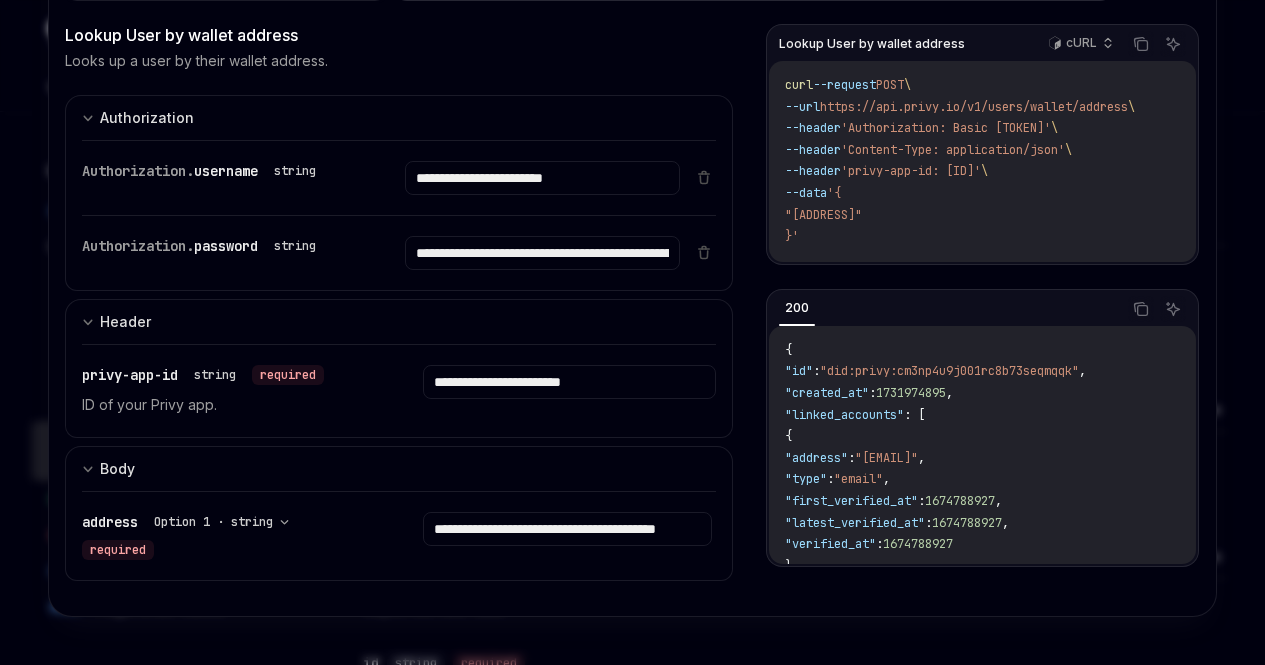 scroll, scrollTop: 922, scrollLeft: 0, axis: vertical 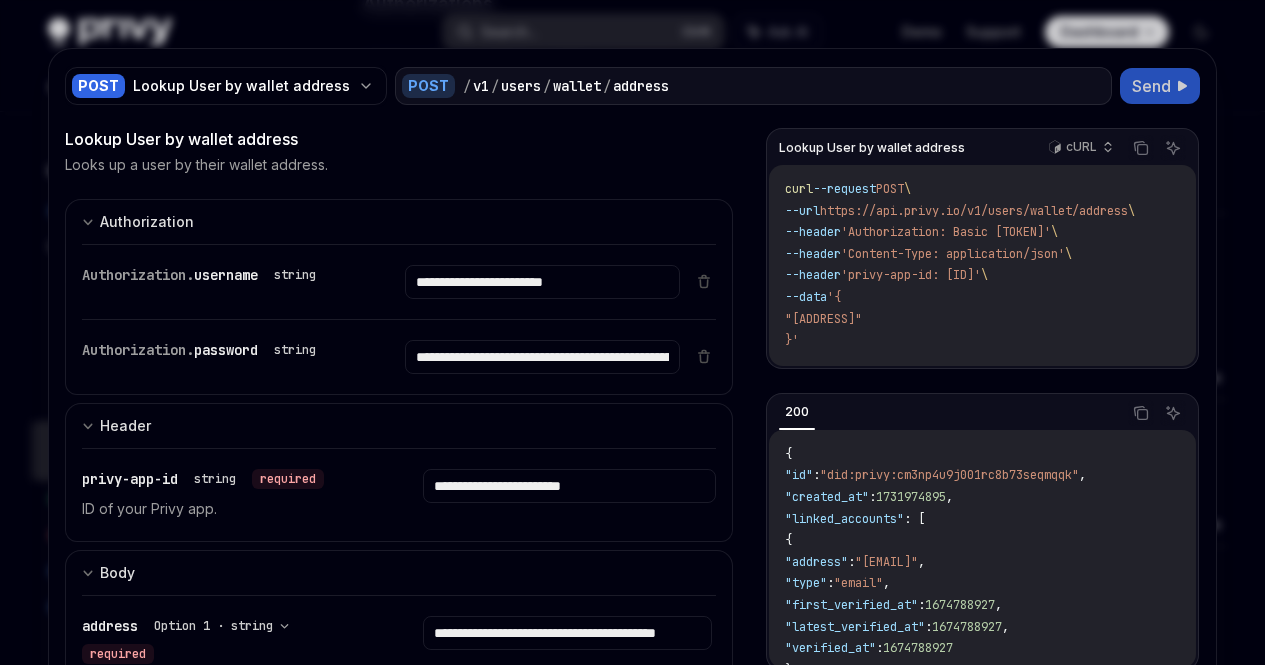 click on "Send" at bounding box center (1151, 86) 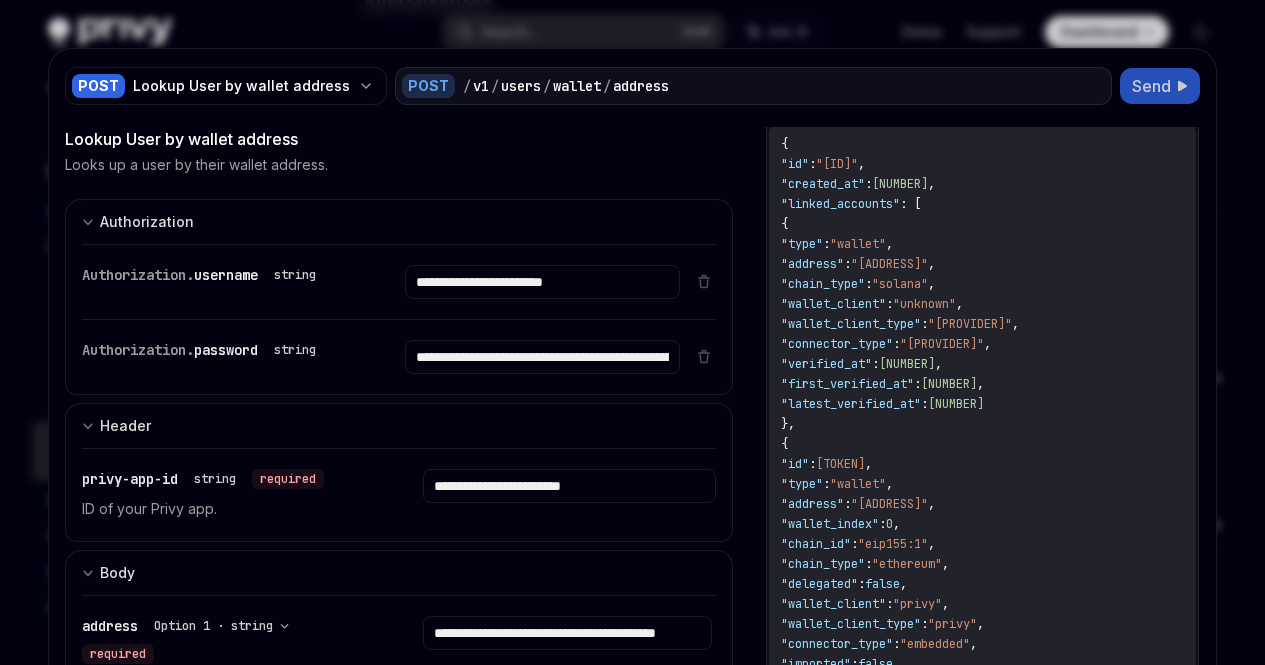 scroll, scrollTop: 0, scrollLeft: 0, axis: both 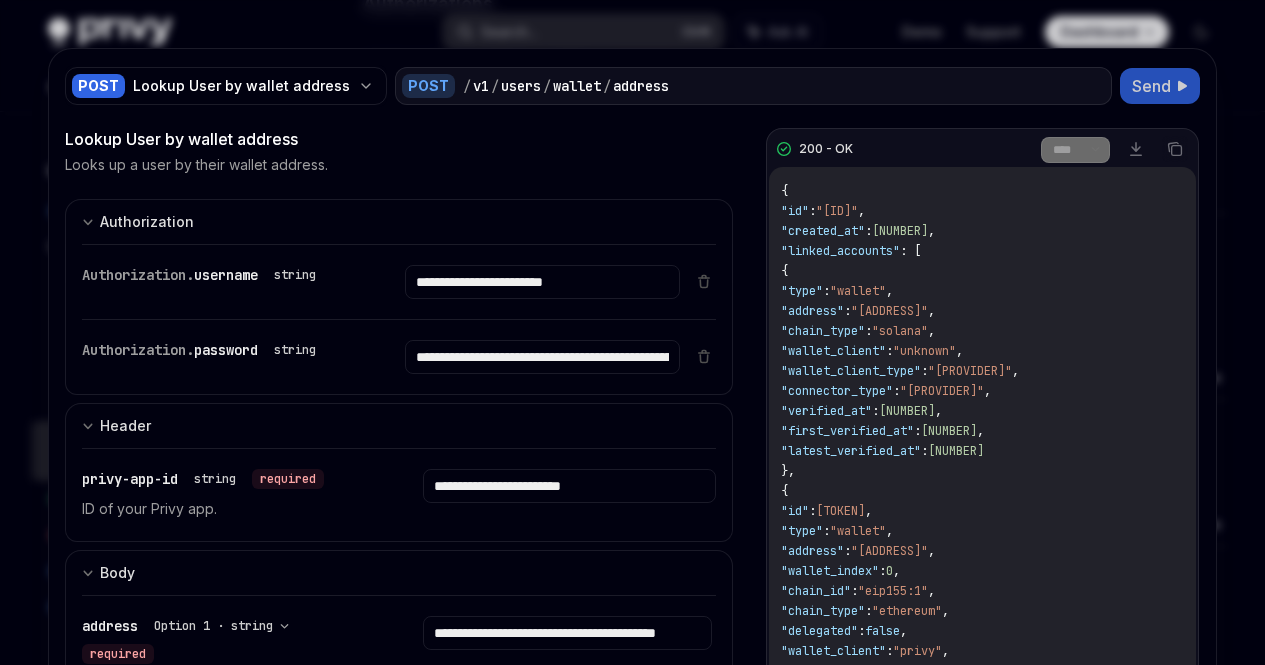 click at bounding box center (632, 332) 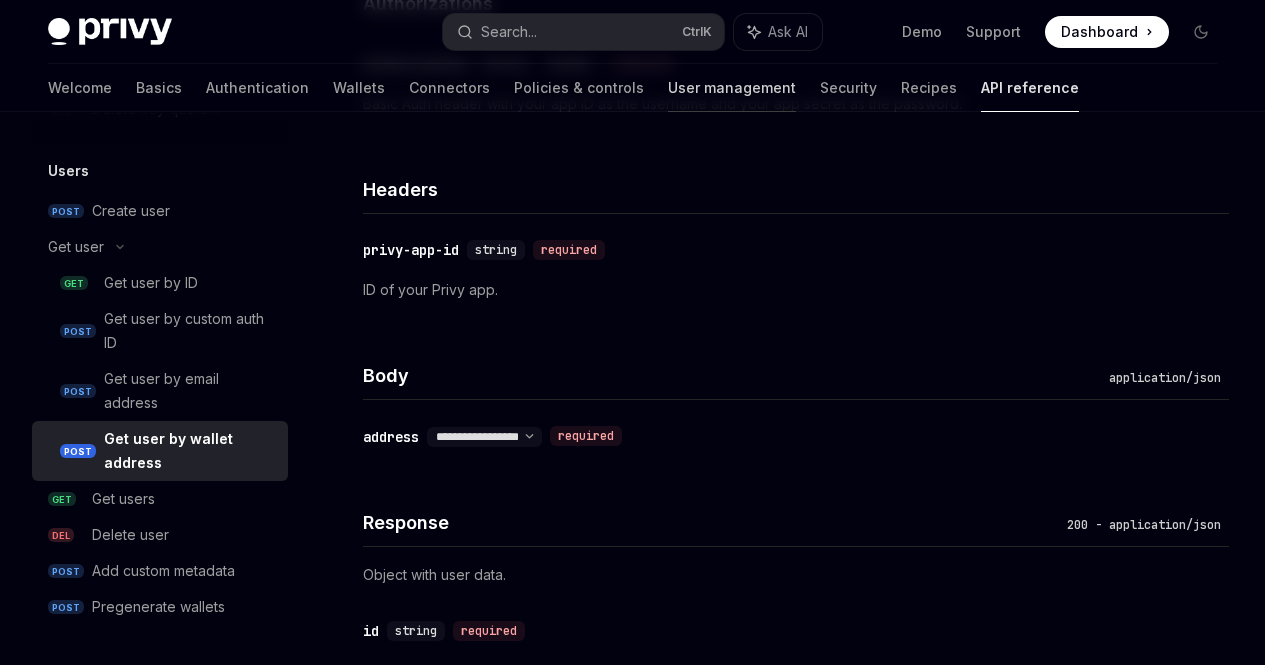 click on "User management" at bounding box center [732, 88] 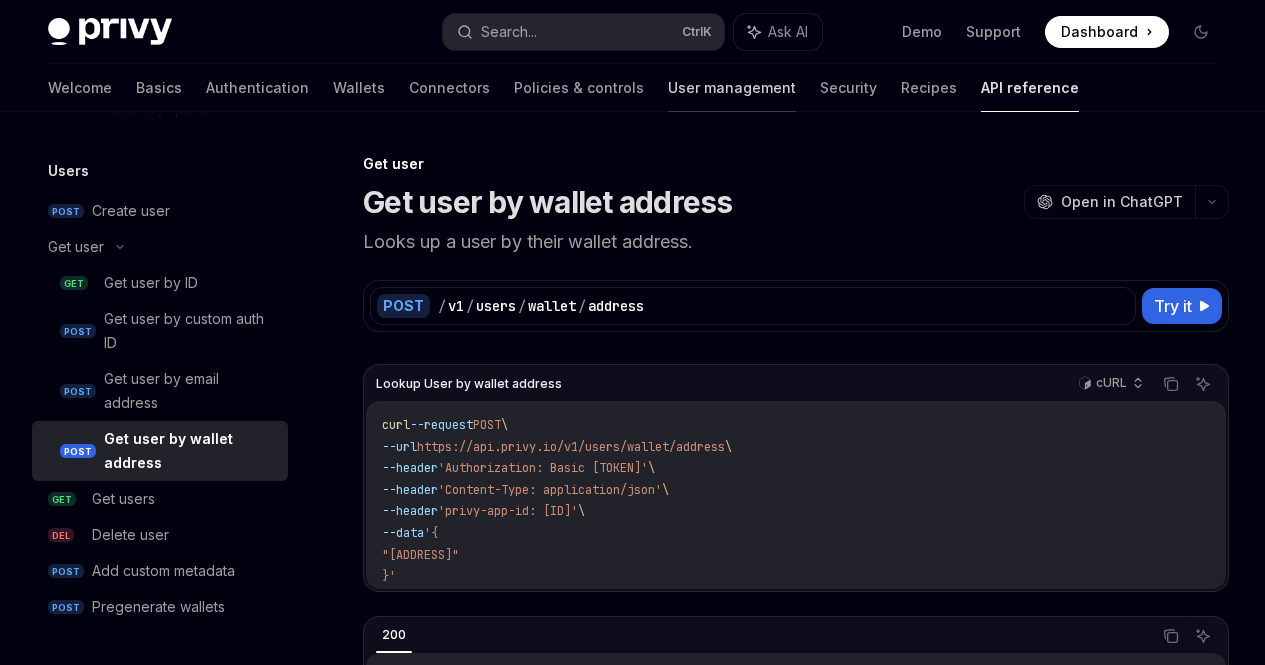 scroll, scrollTop: 0, scrollLeft: 0, axis: both 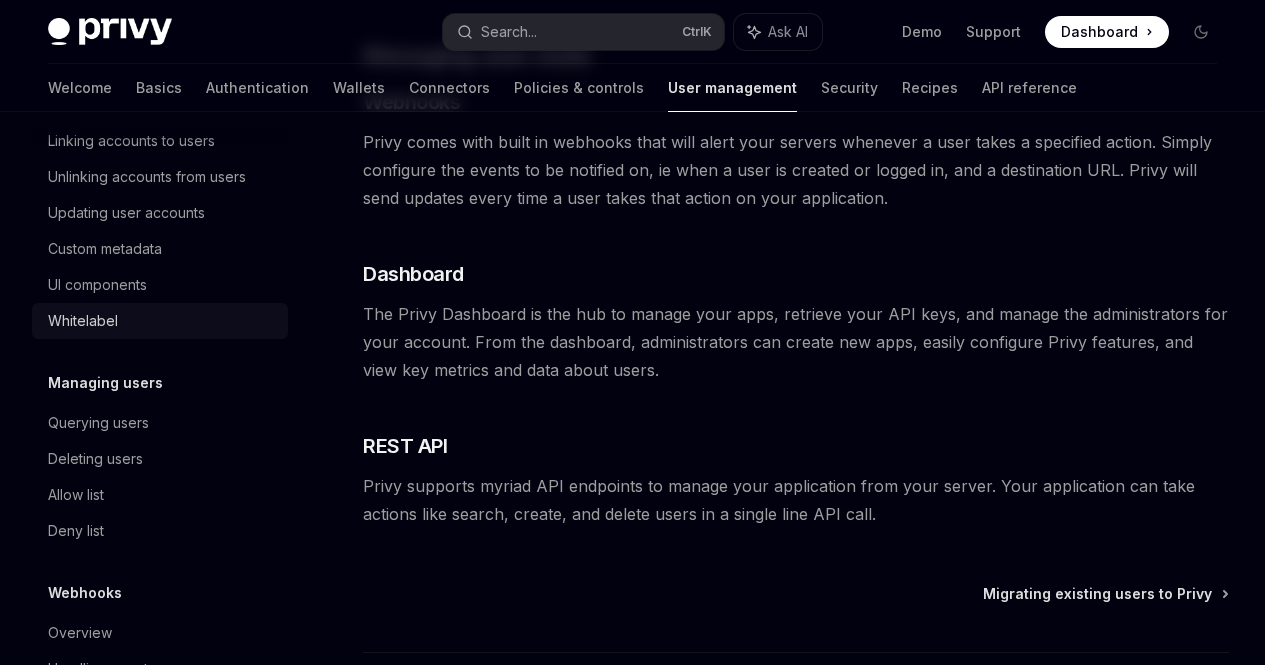 click on "Whitelabel" at bounding box center [162, 321] 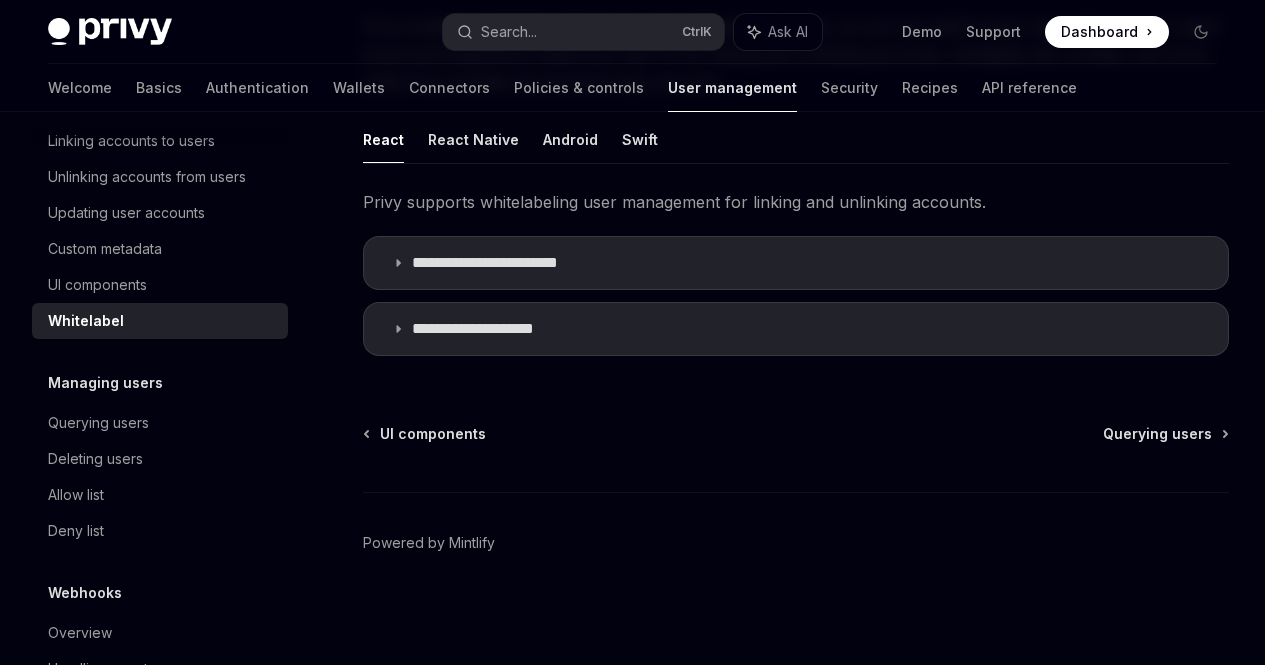 scroll, scrollTop: 315, scrollLeft: 0, axis: vertical 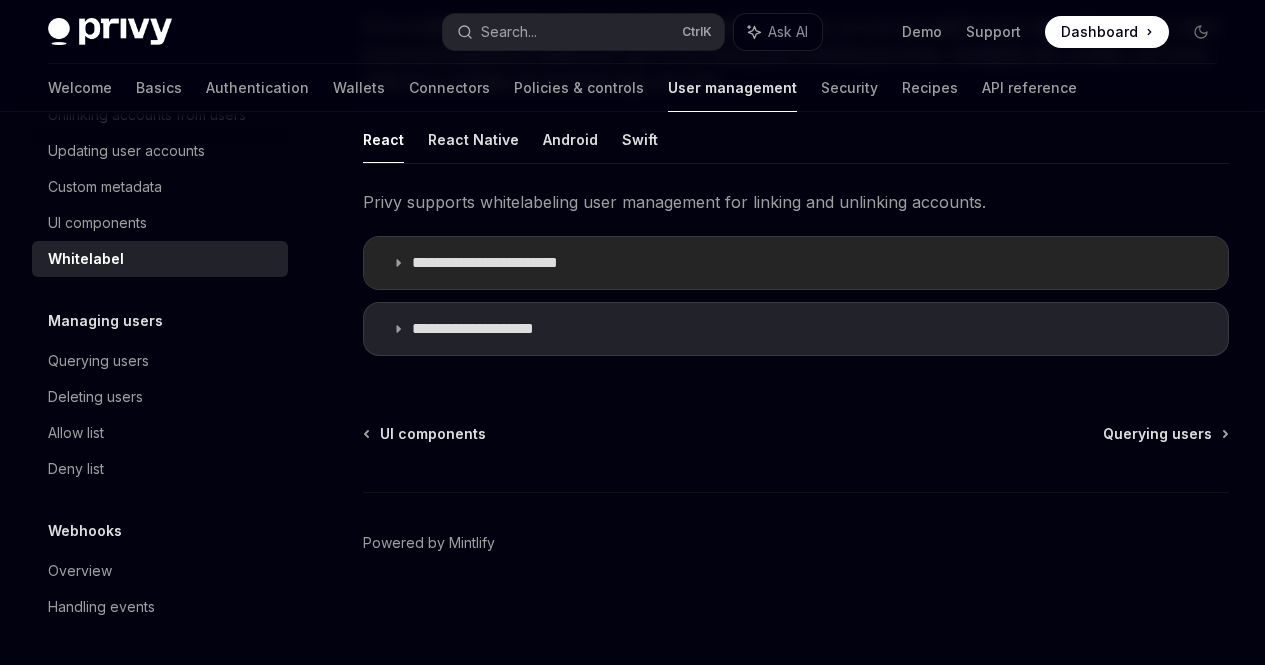 click on "**********" at bounding box center [796, 263] 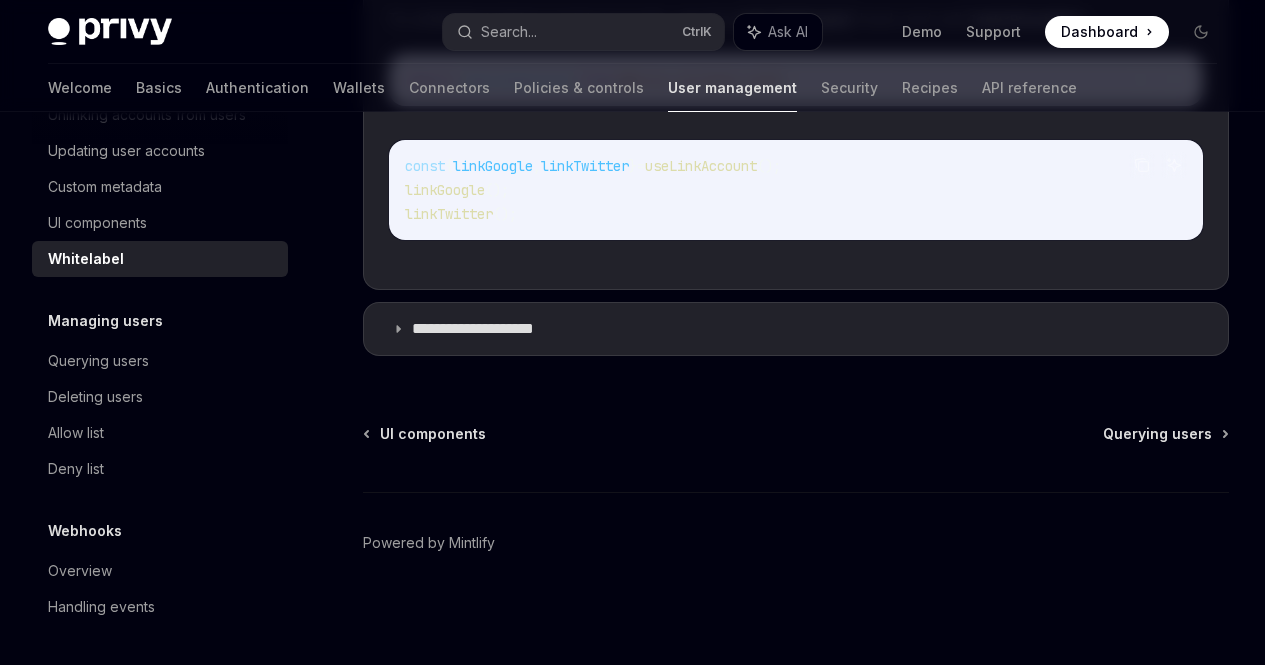 scroll, scrollTop: 568, scrollLeft: 0, axis: vertical 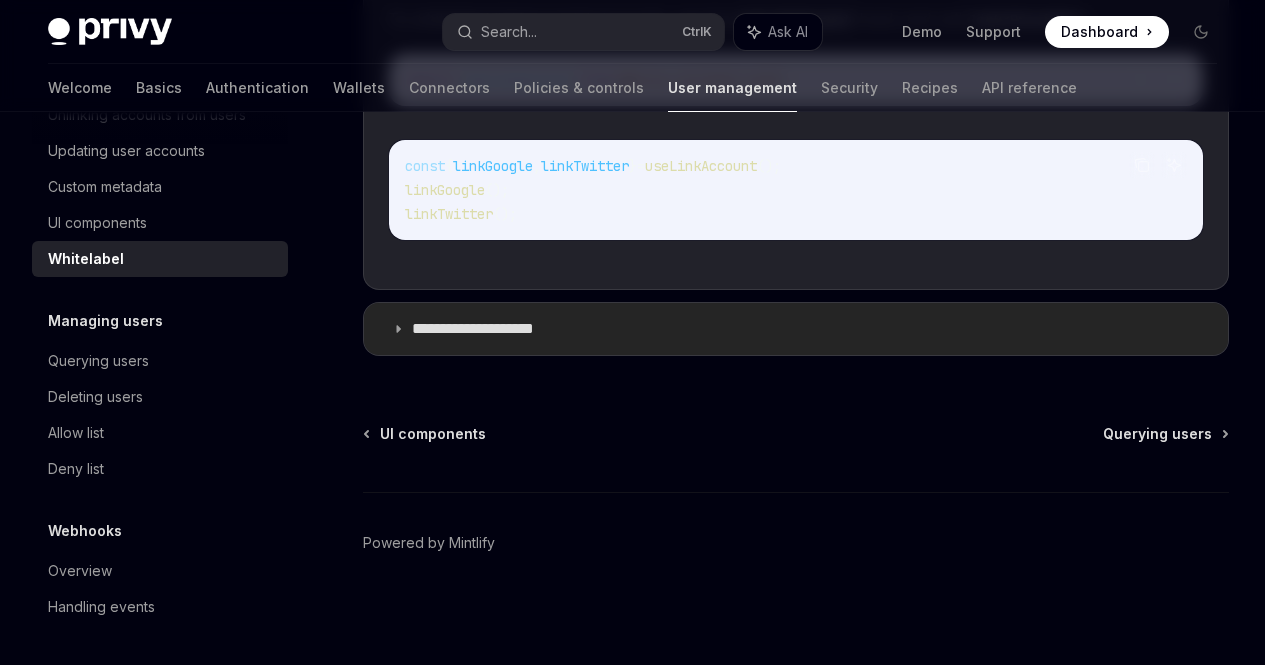 click on "**********" at bounding box center [796, 329] 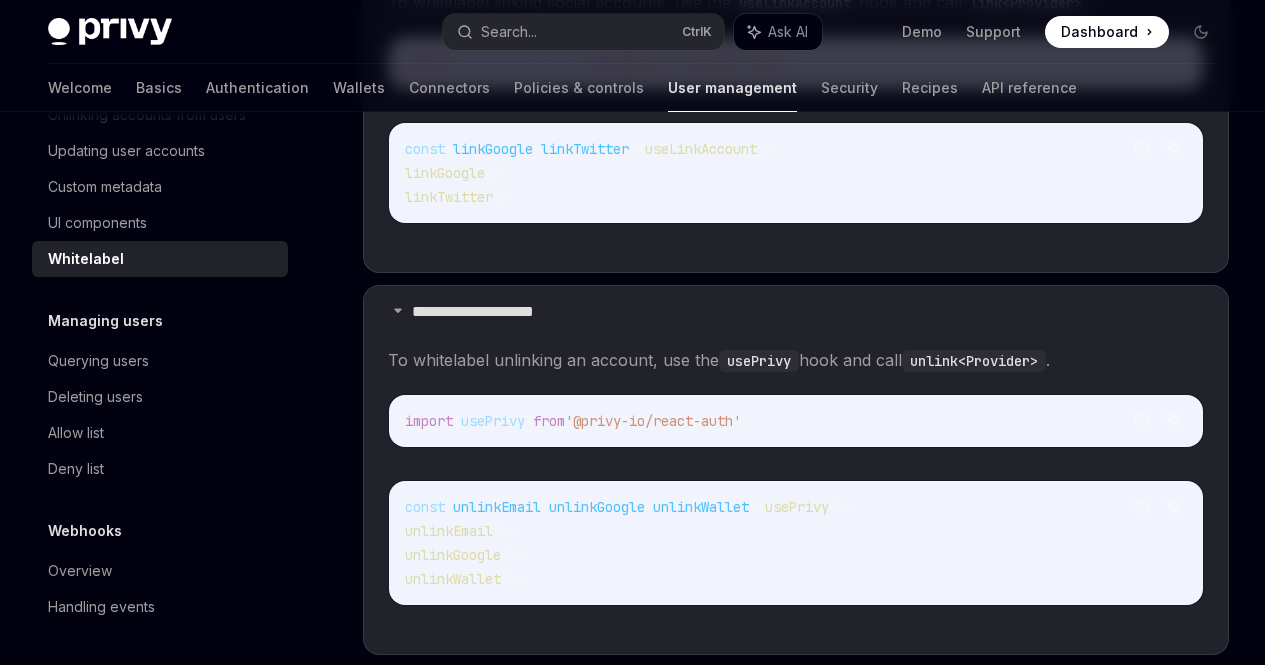scroll, scrollTop: 548, scrollLeft: 0, axis: vertical 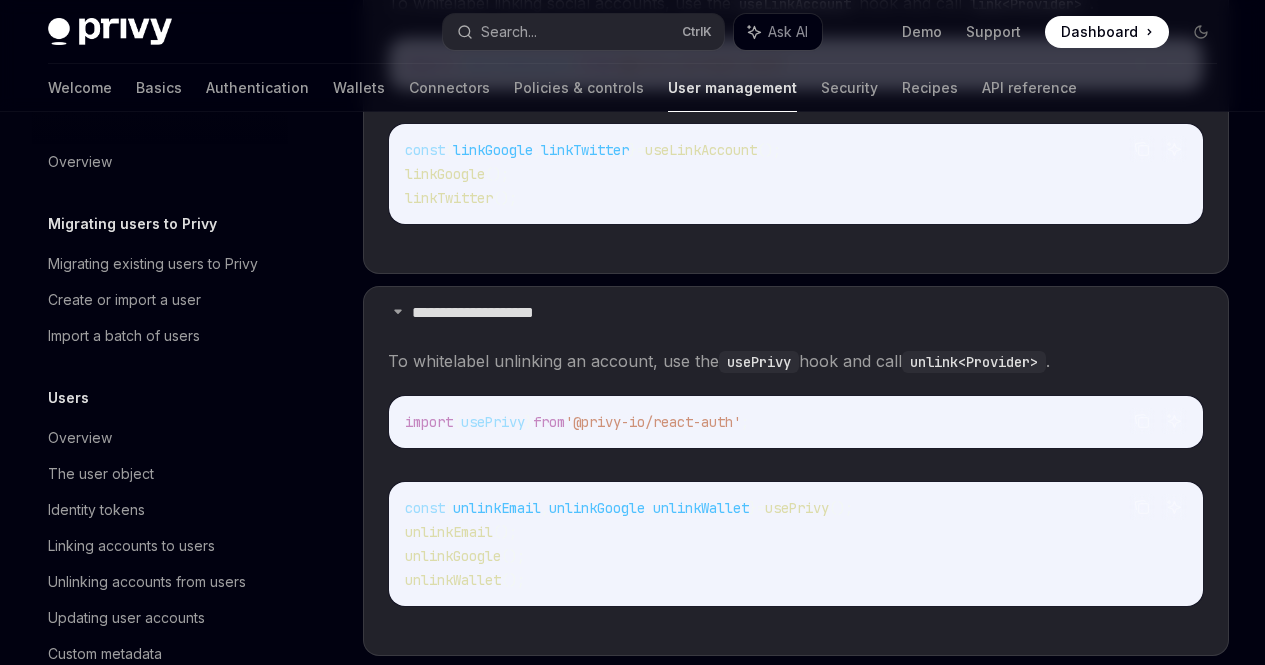 click on "**********" at bounding box center (632, 264) 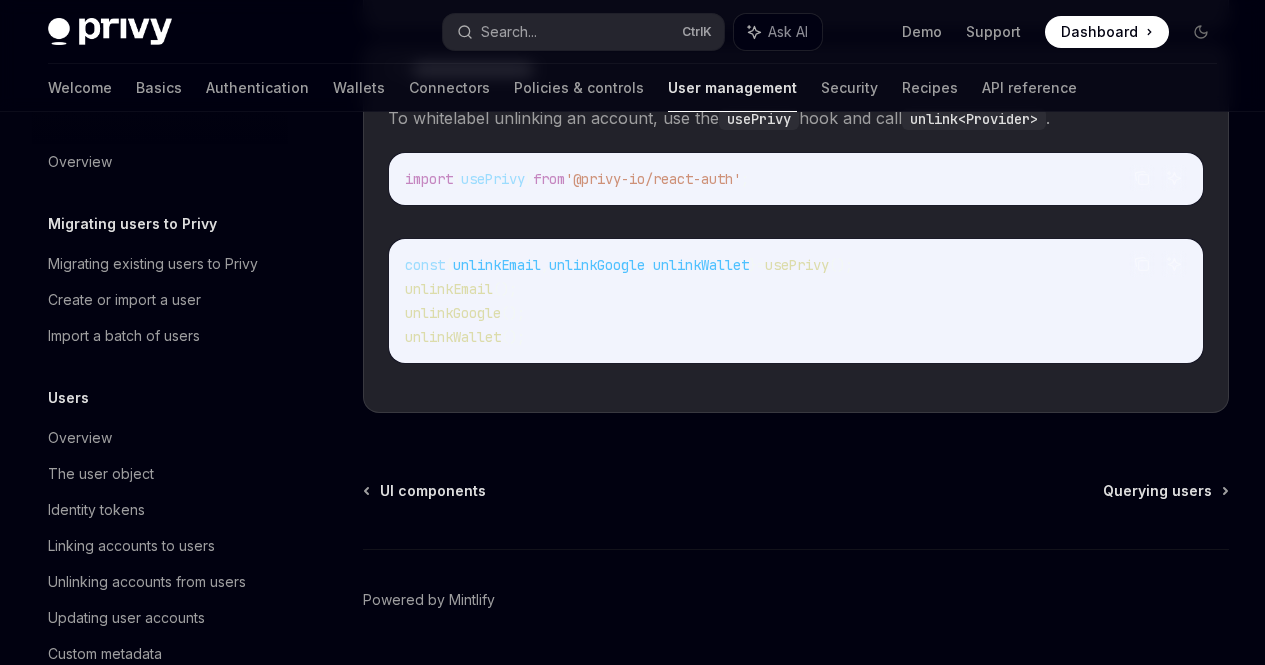 scroll, scrollTop: 792, scrollLeft: 0, axis: vertical 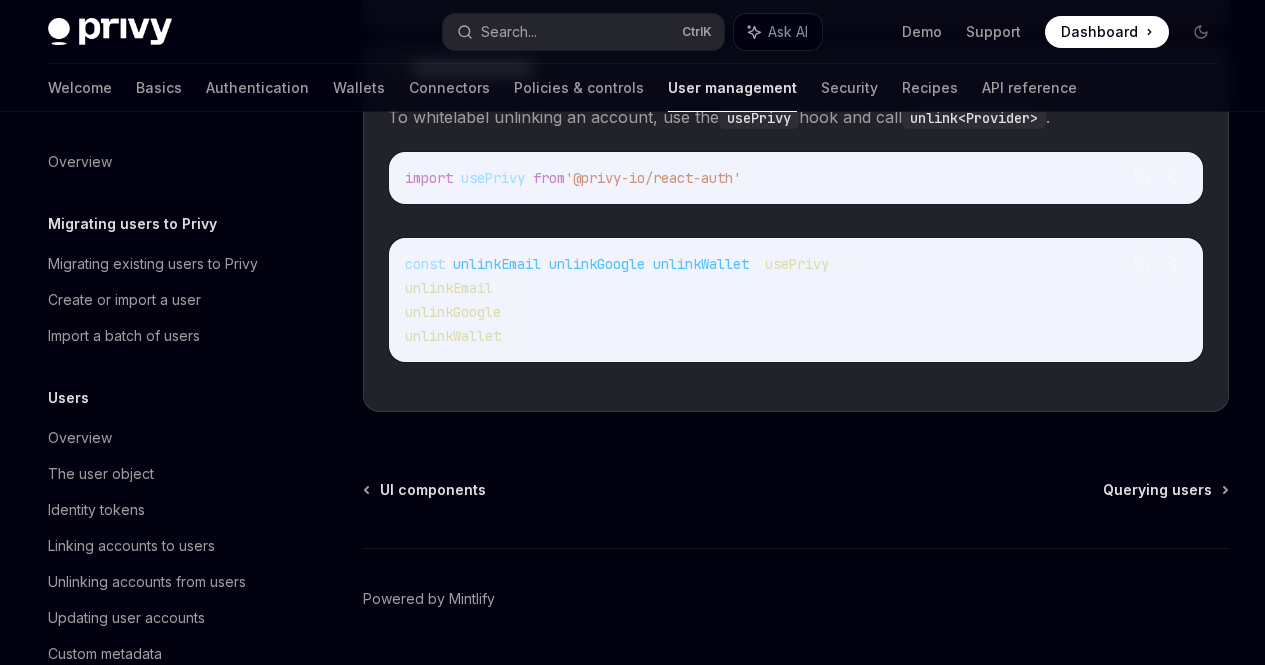 type on "*" 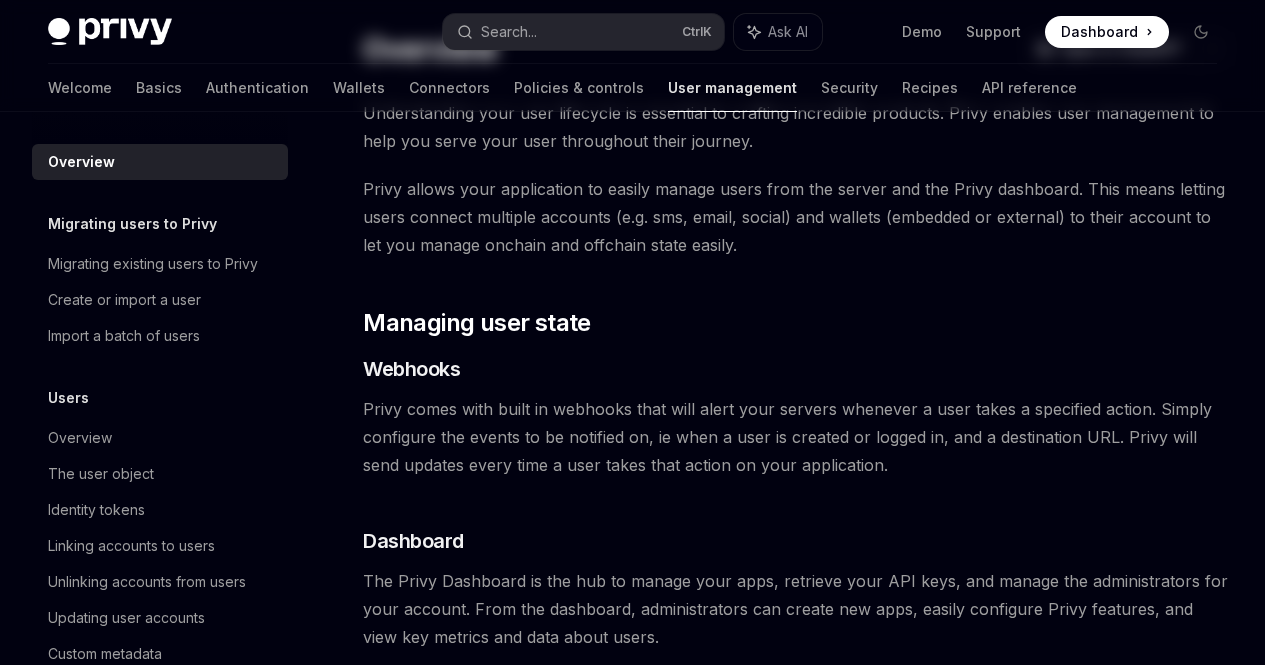 scroll, scrollTop: 0, scrollLeft: 0, axis: both 